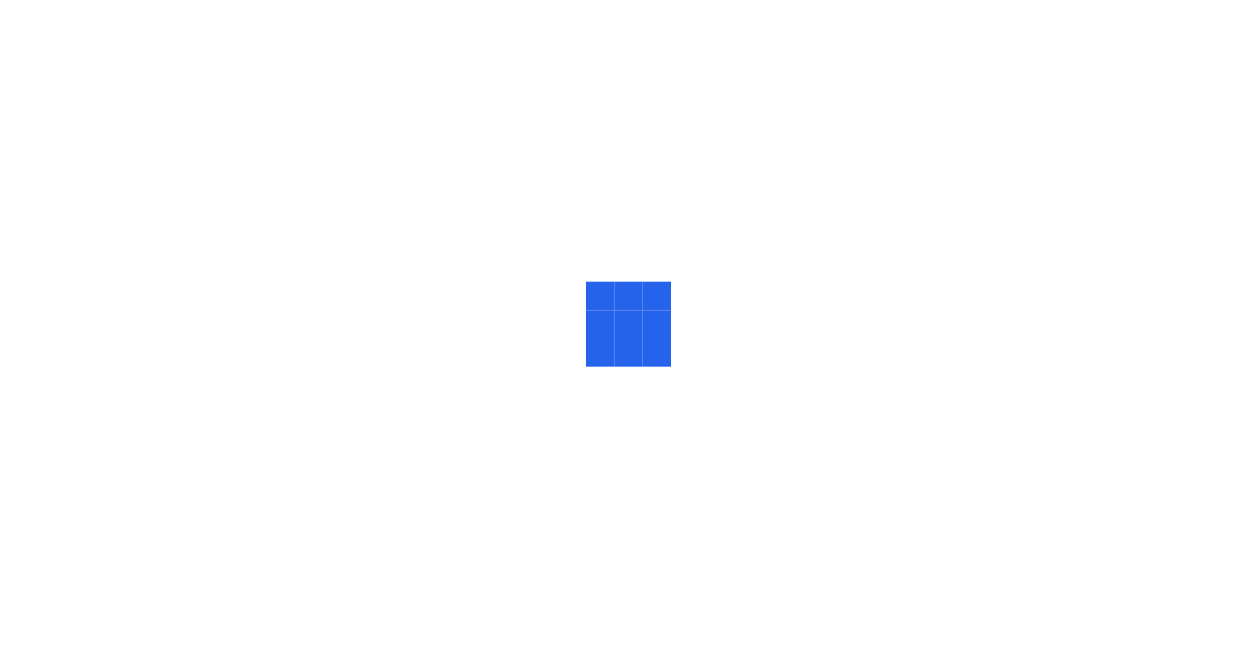 scroll, scrollTop: 0, scrollLeft: 0, axis: both 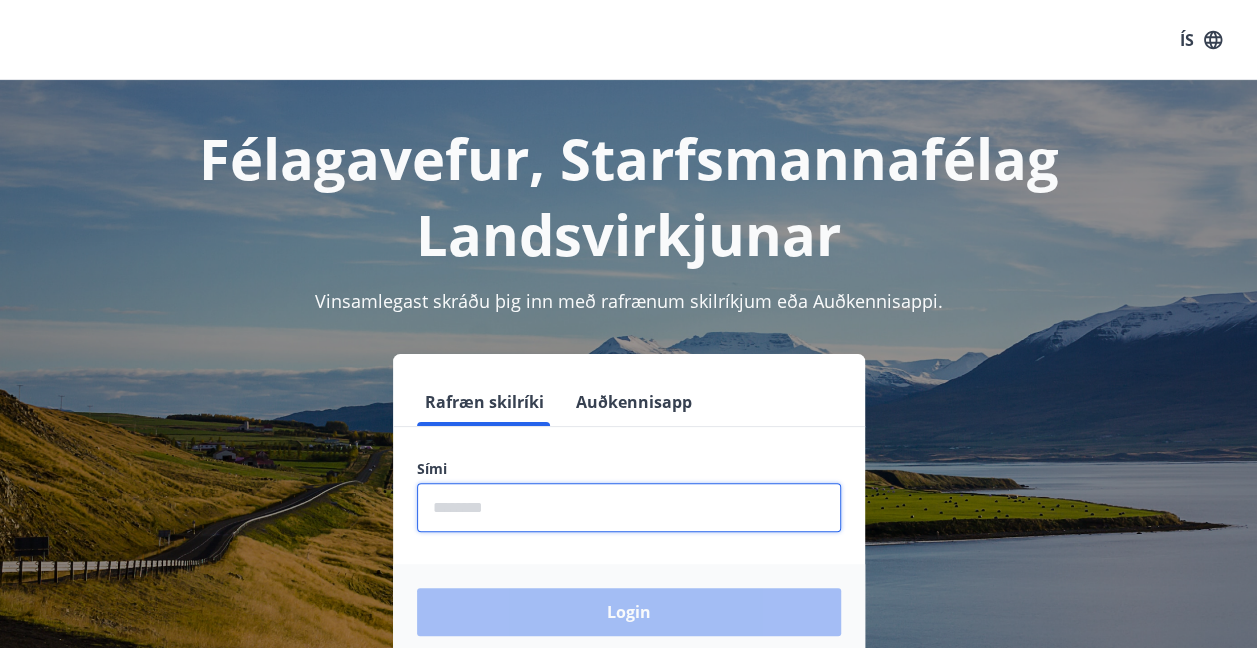 click at bounding box center [629, 507] 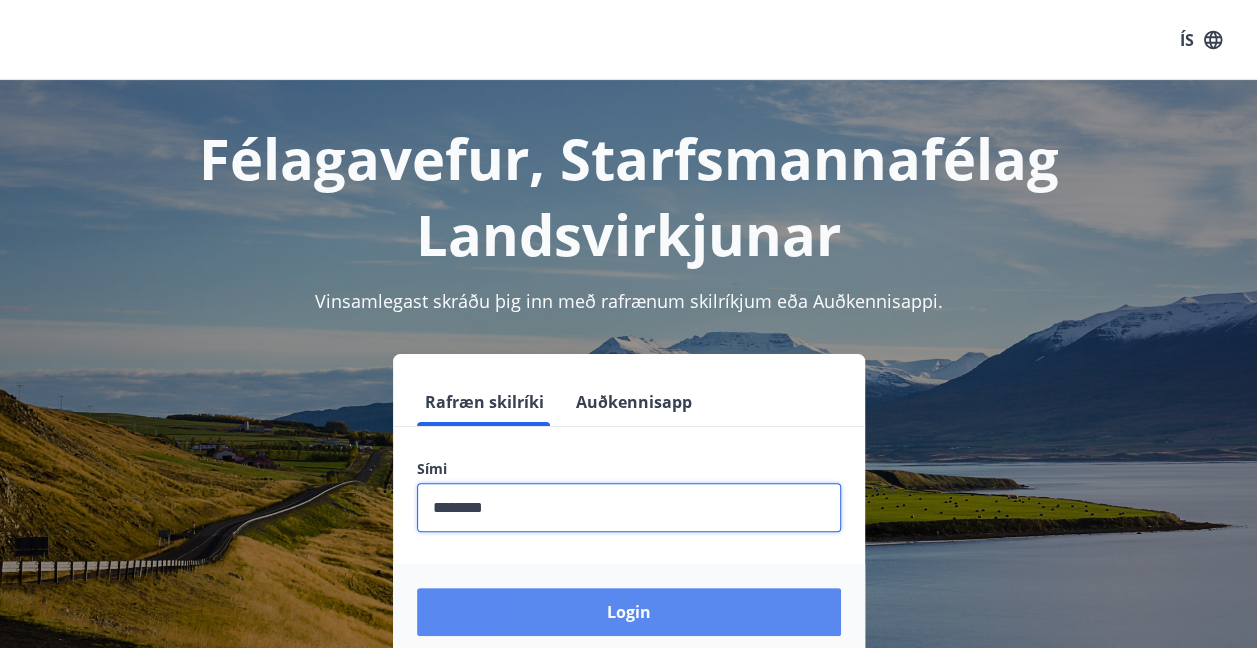 type on "********" 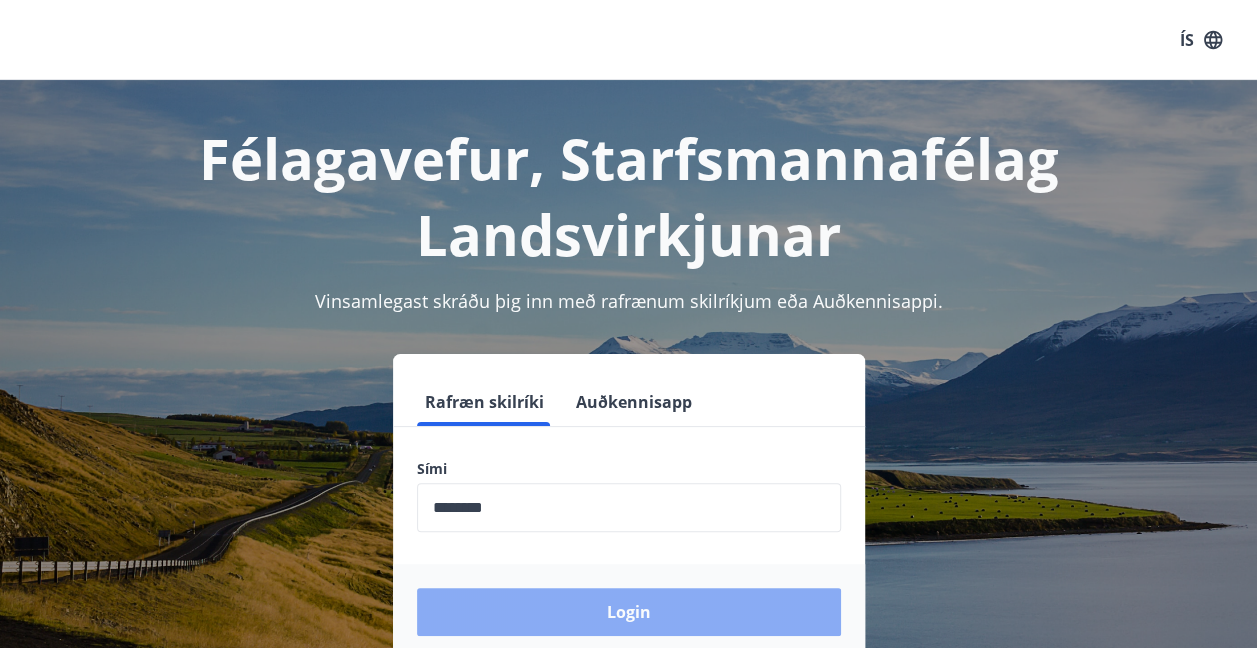 click on "Login" at bounding box center (629, 612) 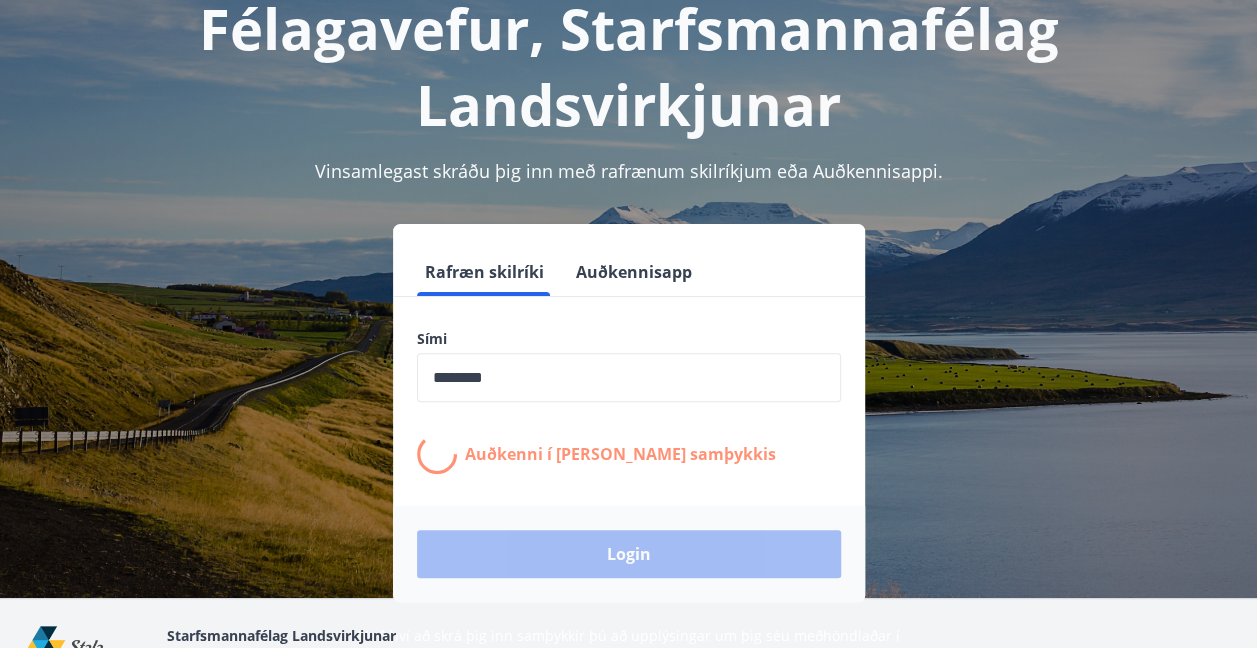 scroll, scrollTop: 215, scrollLeft: 0, axis: vertical 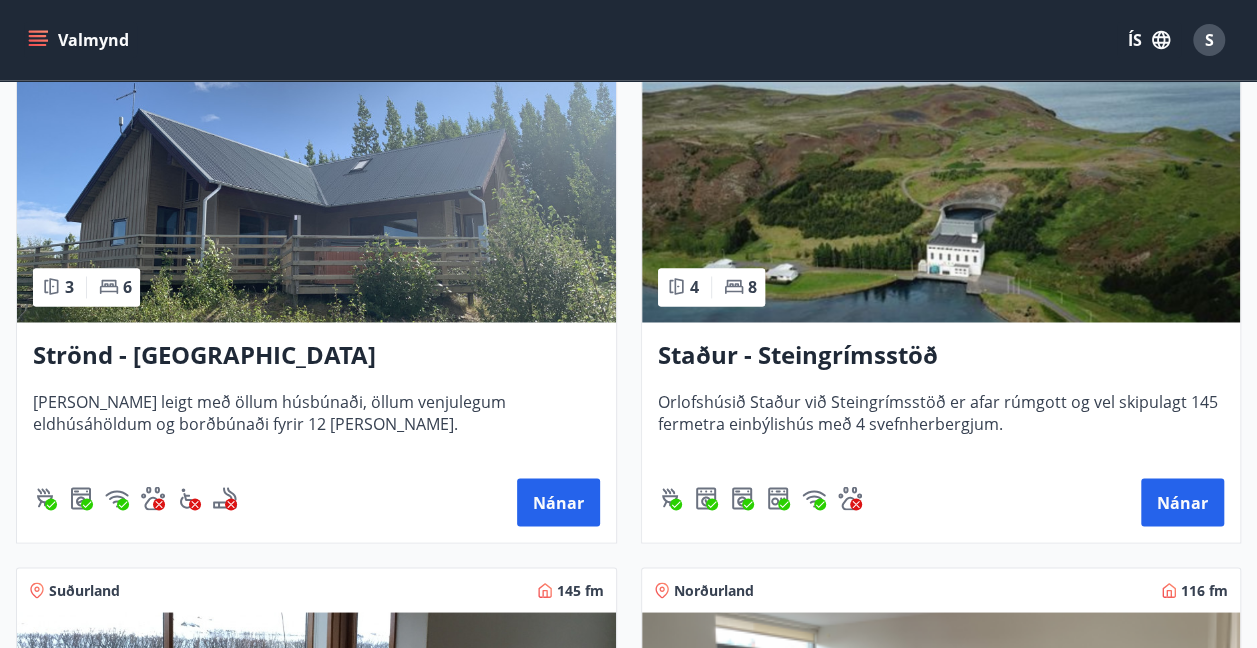 click at bounding box center (316, 196) 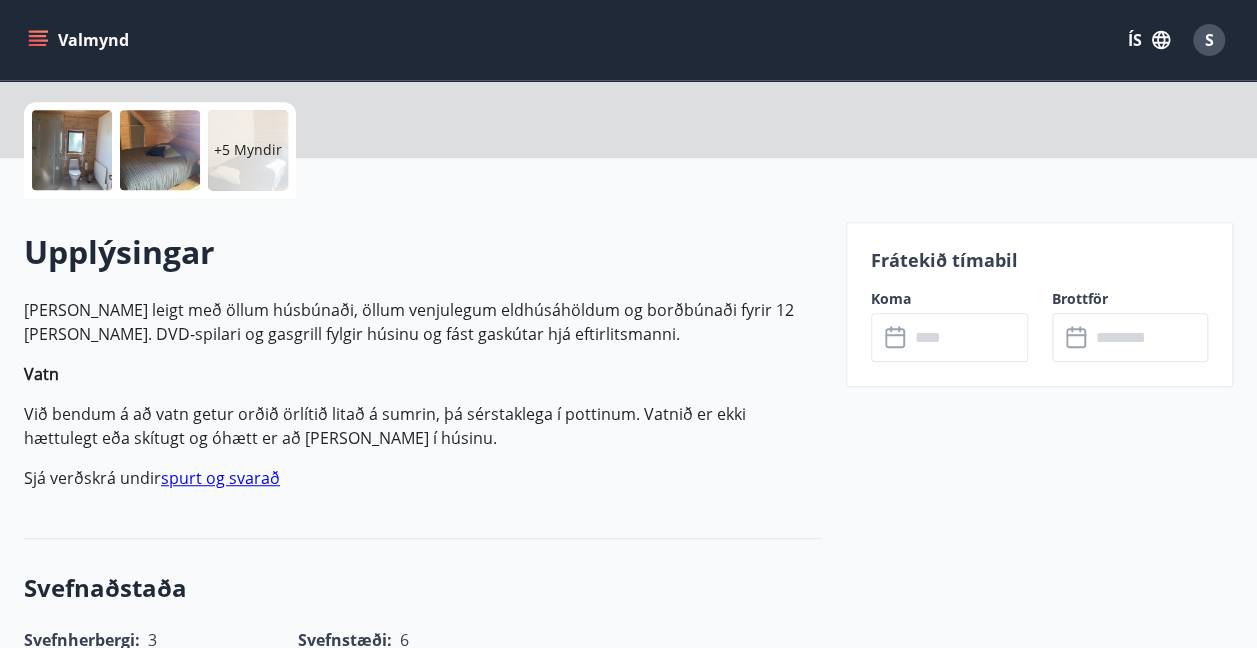 scroll, scrollTop: 439, scrollLeft: 0, axis: vertical 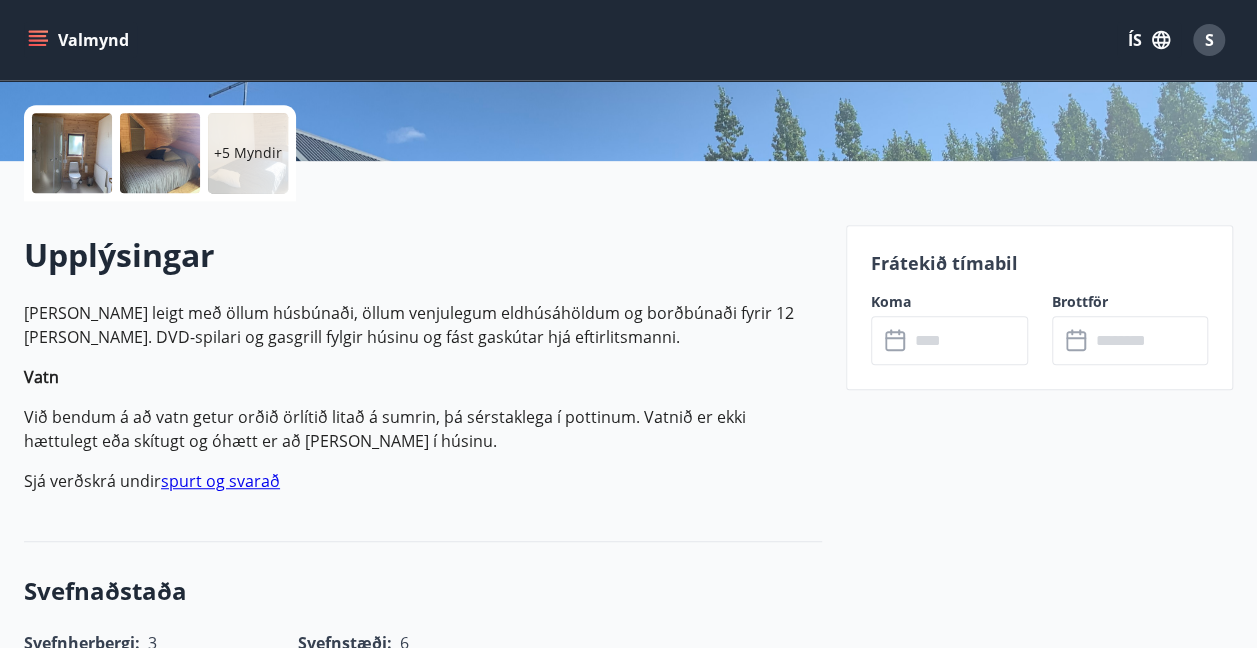 click at bounding box center [968, 340] 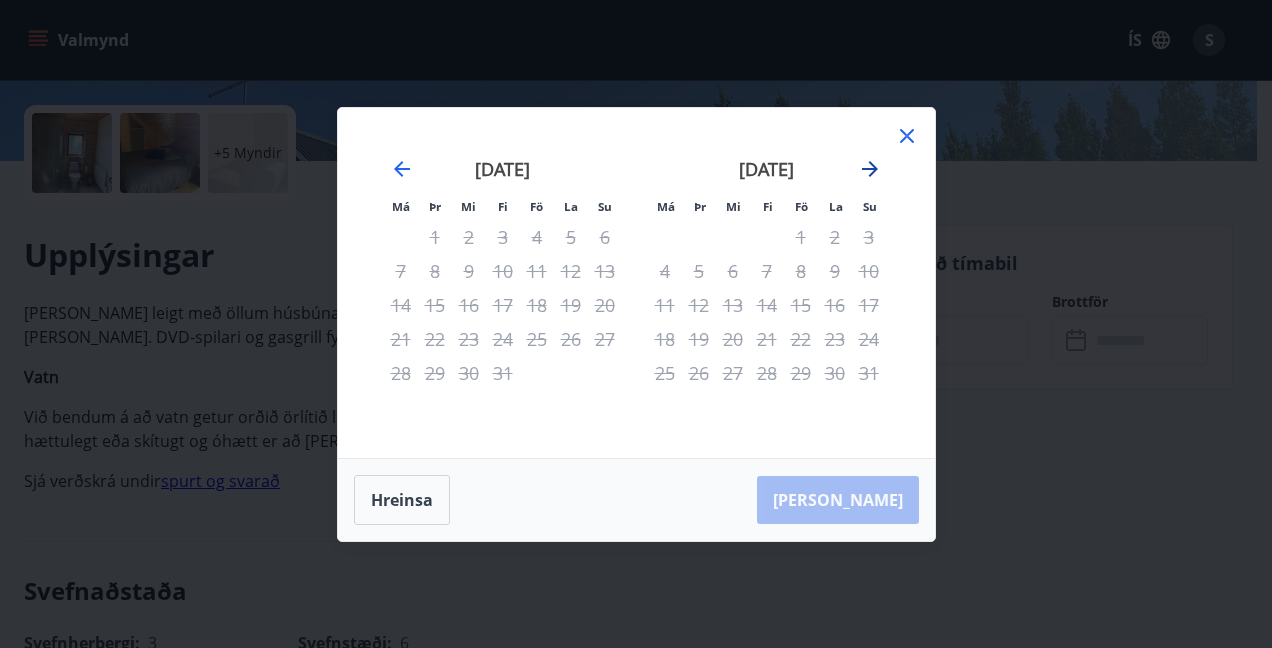 click 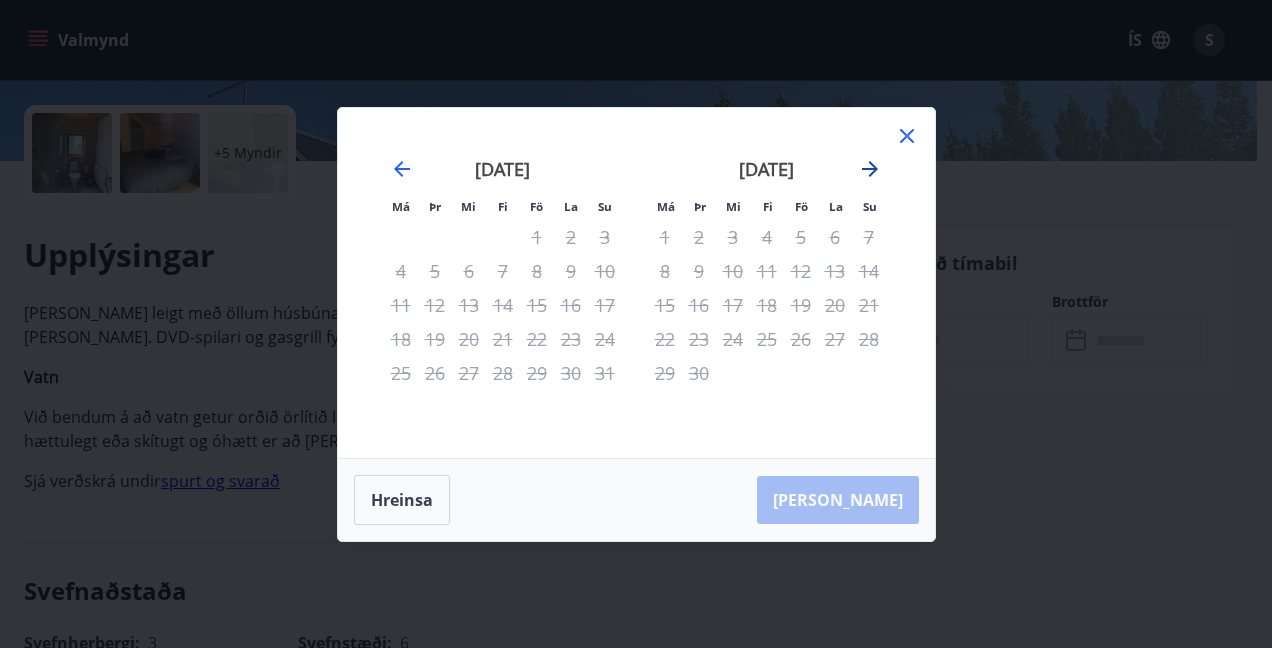 click 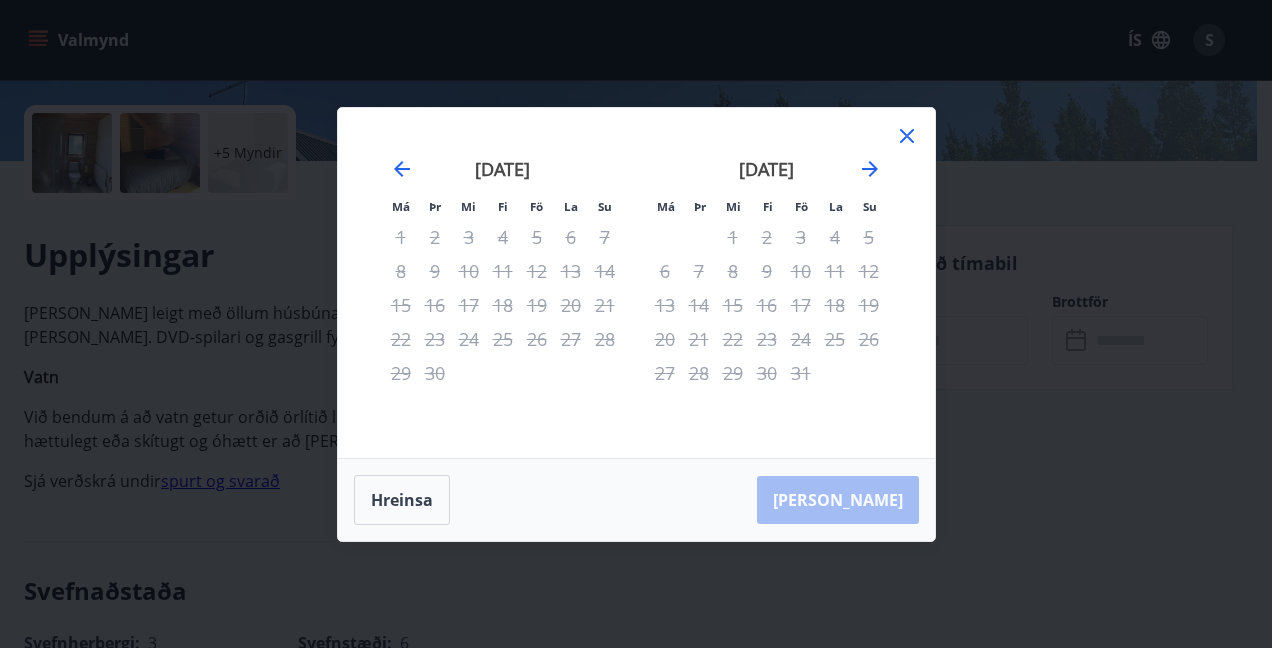 click on "Má Þr Mi Fi Fö La Su Má Þr Mi Fi Fö La Su [DATE] 1 2 3 4 5 6 7 8 9 10 11 12 13 14 15 16 17 18 19 20 21 22 23 24 25 26 27 28 29 30 31 [DATE] 1 2 3 4 5 6 7 8 9 10 11 12 13 14 15 16 17 18 19 20 21 22 23 24 25 26 27 28 29 [DATE] 1 2 3 4 5 6 7 8 9 10 11 12 13 14 15 16 17 18 19 20 21 22 23 24 25 26 27 28 29 30 31 [DATE] 1 2 3 4 5 6 7 8 9 10 11 12 13 14 15 16 17 18 19 20 21 22 23 24 25 26 27 28 29 30" at bounding box center (636, 283) 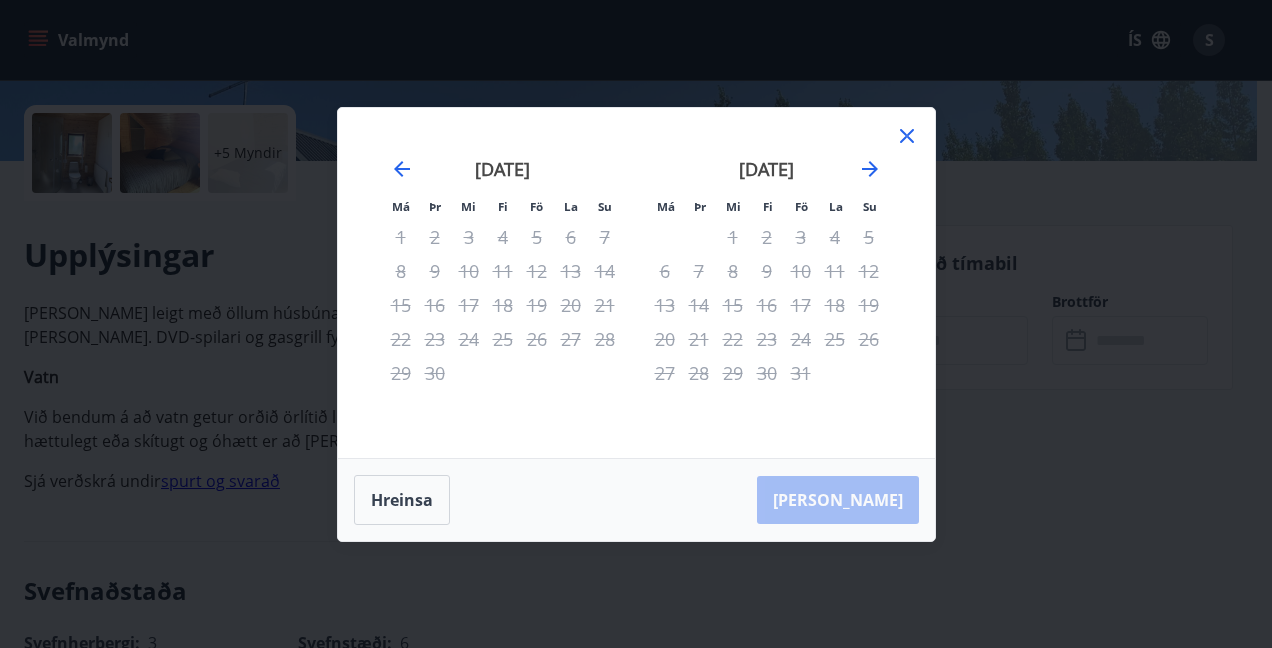 click on "[DATE]" at bounding box center (503, 176) 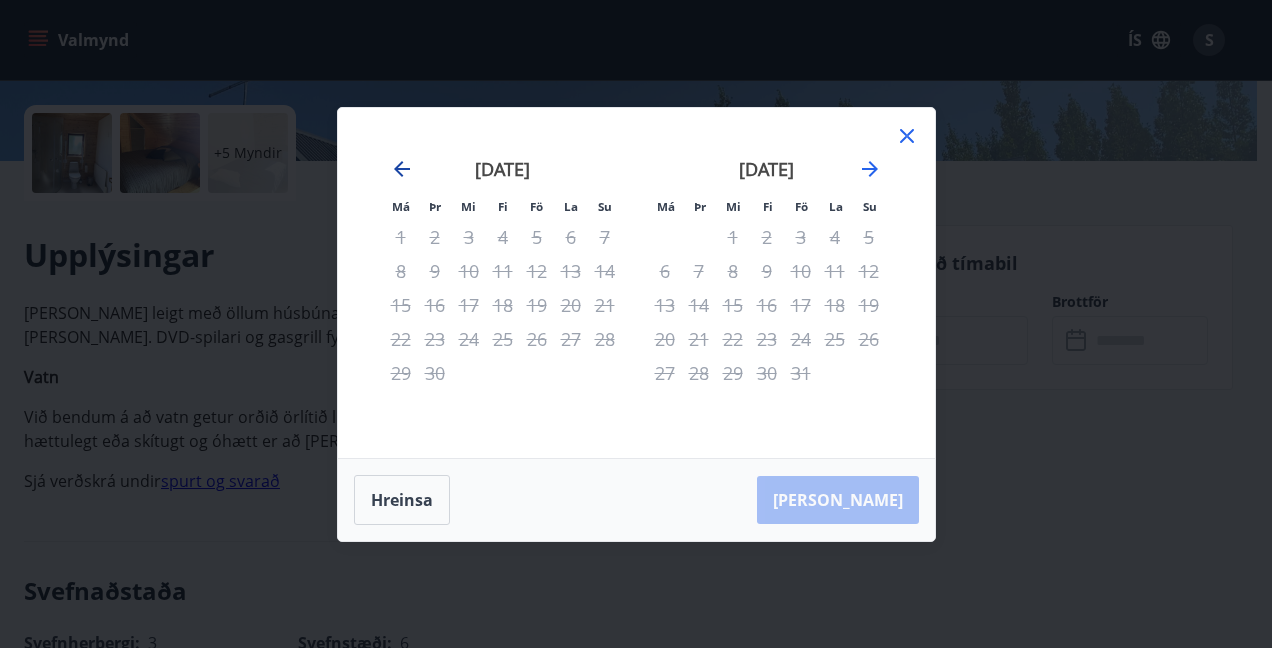 click 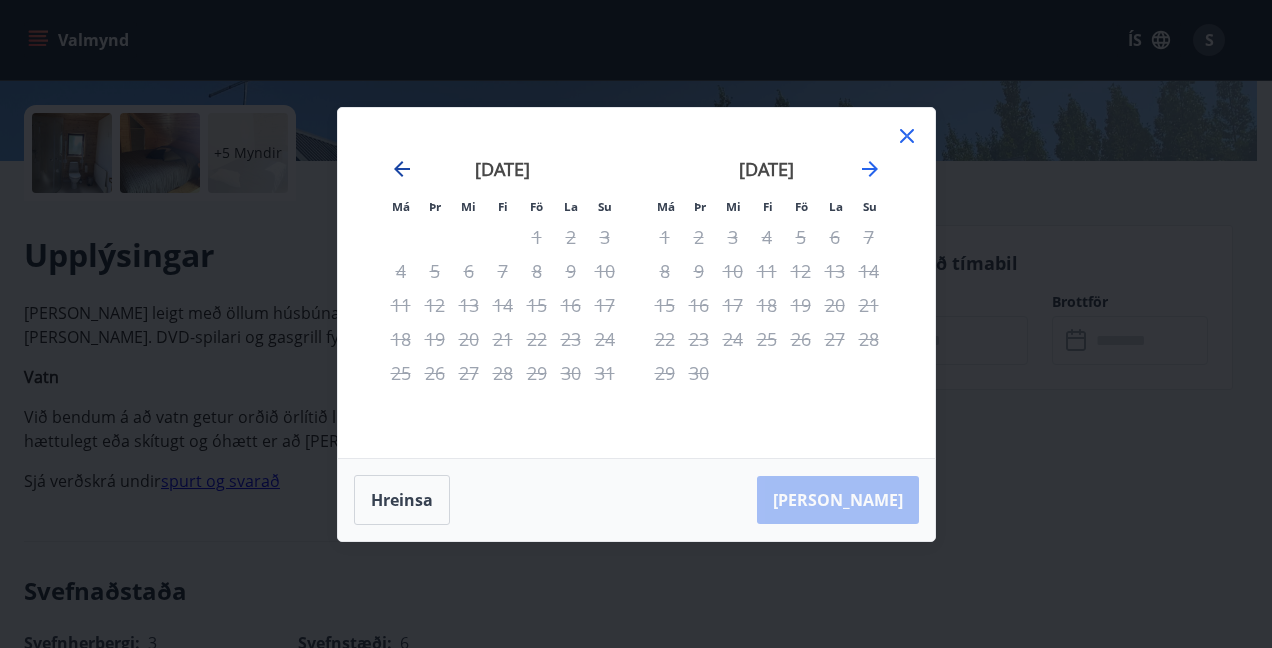 click 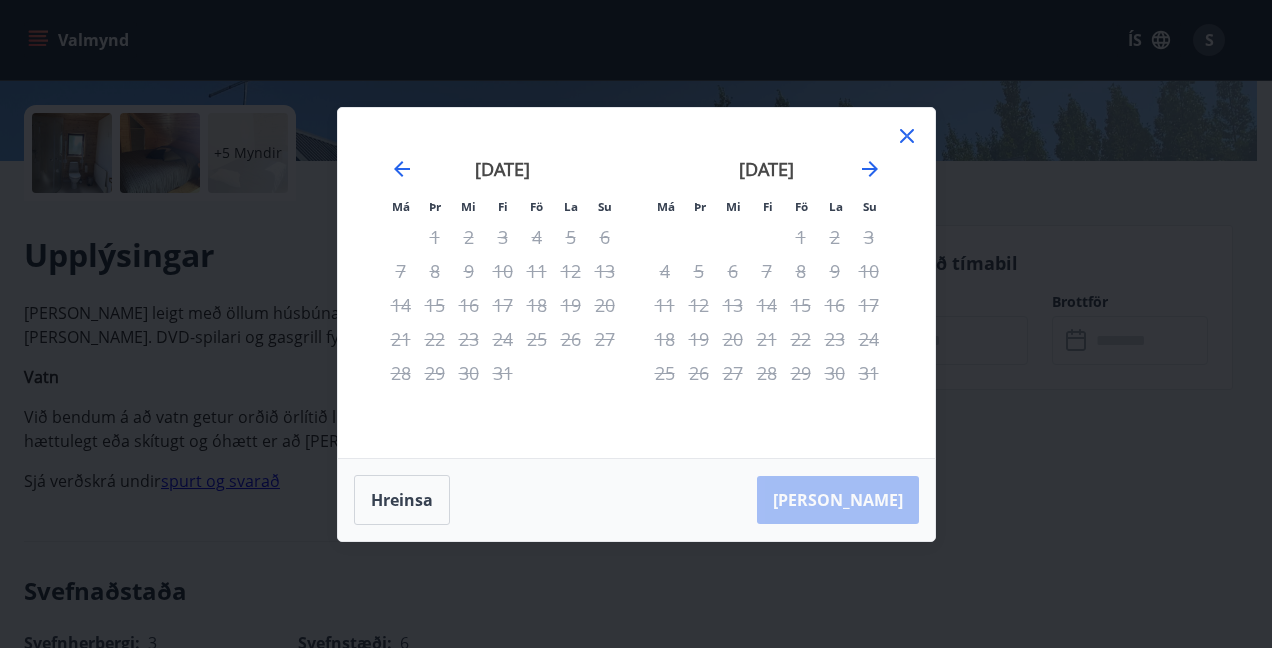 click on "Má Þr Mi Fi Fö La Su Má Þr Mi Fi Fö La Su [DATE] 1 2 3 4 5 6 7 8 9 10 11 12 13 14 15 16 17 18 19 20 21 22 23 24 25 26 27 28 29 [DATE] 1 2 3 4 5 6 7 8 9 10 11 12 13 14 15 16 17 18 19 20 21 22 23 24 25 26 27 28 29 30 [DATE] 1 2 3 4 5 6 7 8 9 10 11 12 13 14 15 16 17 18 19 20 21 22 23 24 25 26 27 28 29 30 31 [DATE] 1 2 3 4 5 6 7 8 9 10 11 12 13 14 15 16 17 18 19 20 21 22 23 24 25 26 27 28 29 30 [PERSON_NAME]" at bounding box center [636, 324] 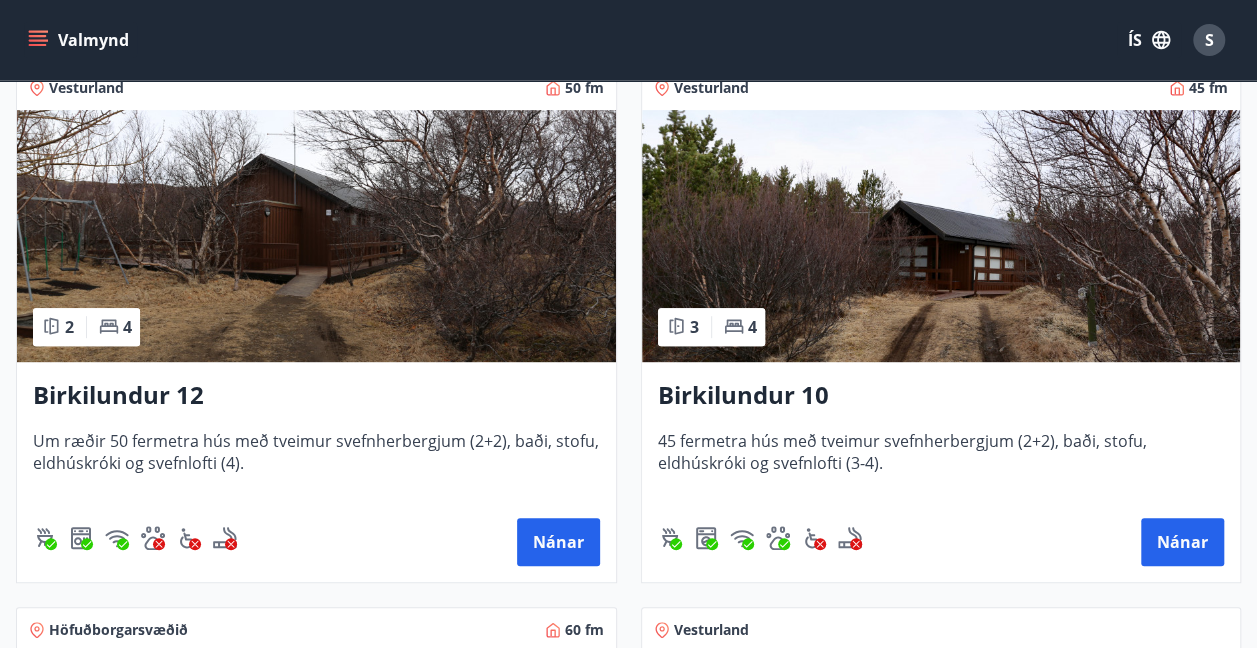 scroll, scrollTop: 379, scrollLeft: 0, axis: vertical 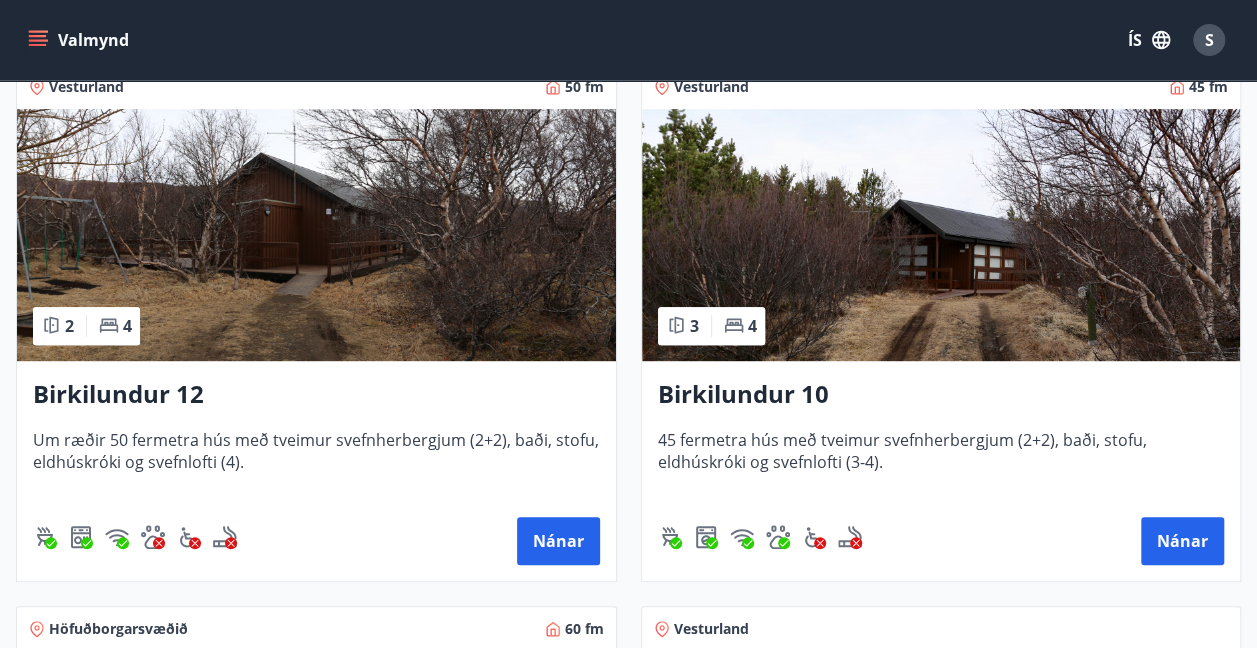 click at bounding box center [316, 235] 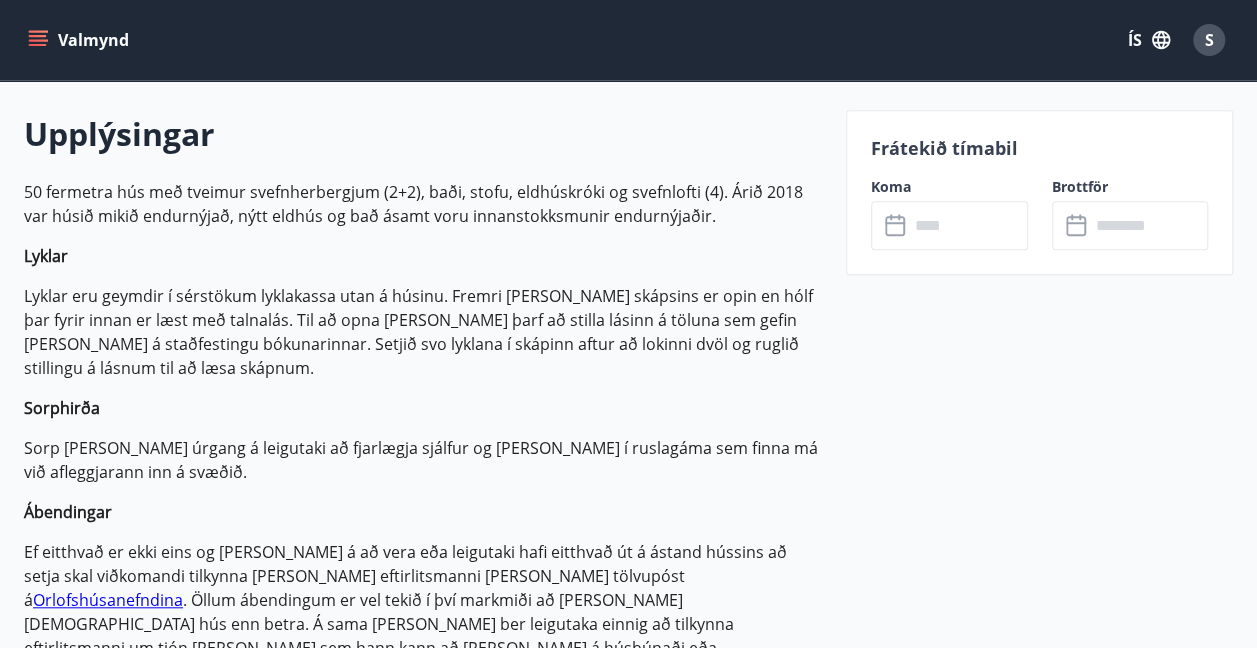 scroll, scrollTop: 563, scrollLeft: 0, axis: vertical 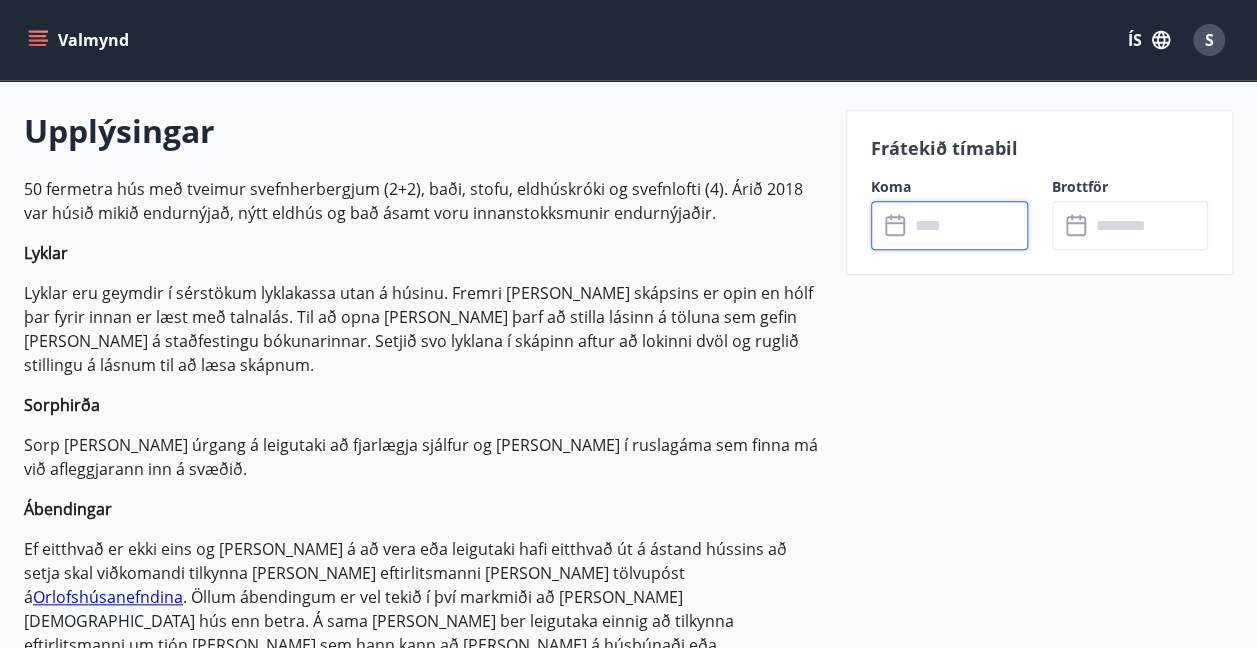 click at bounding box center [968, 225] 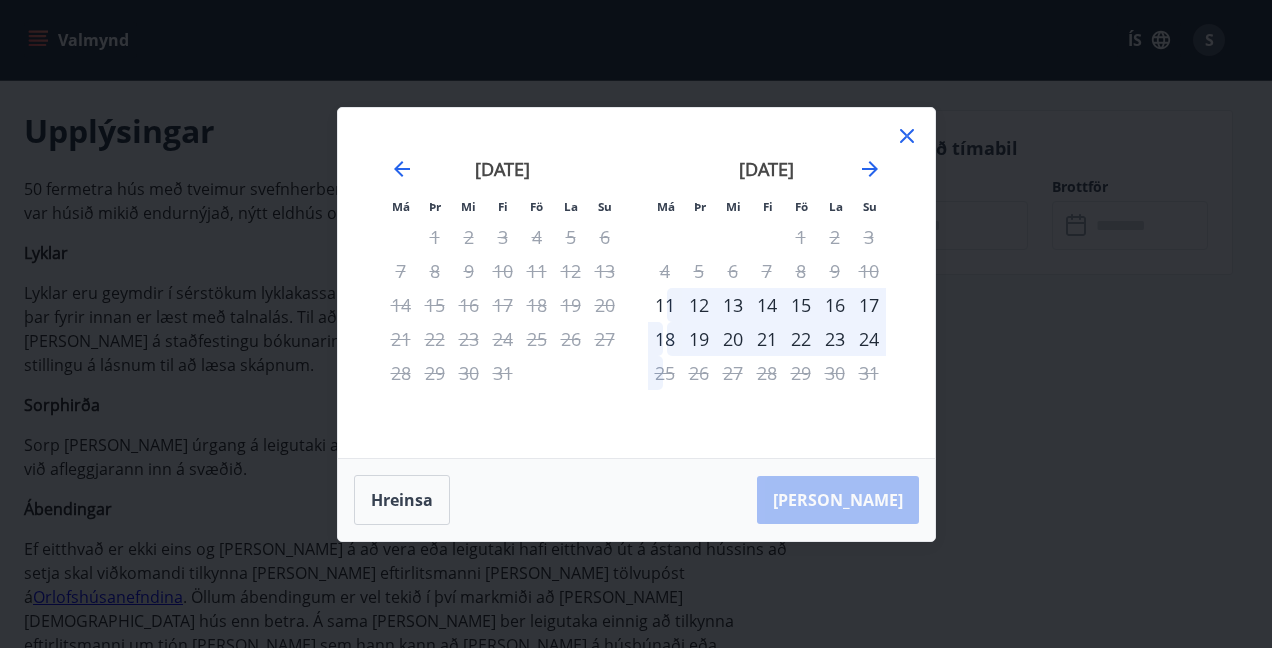 click on "16" at bounding box center [835, 305] 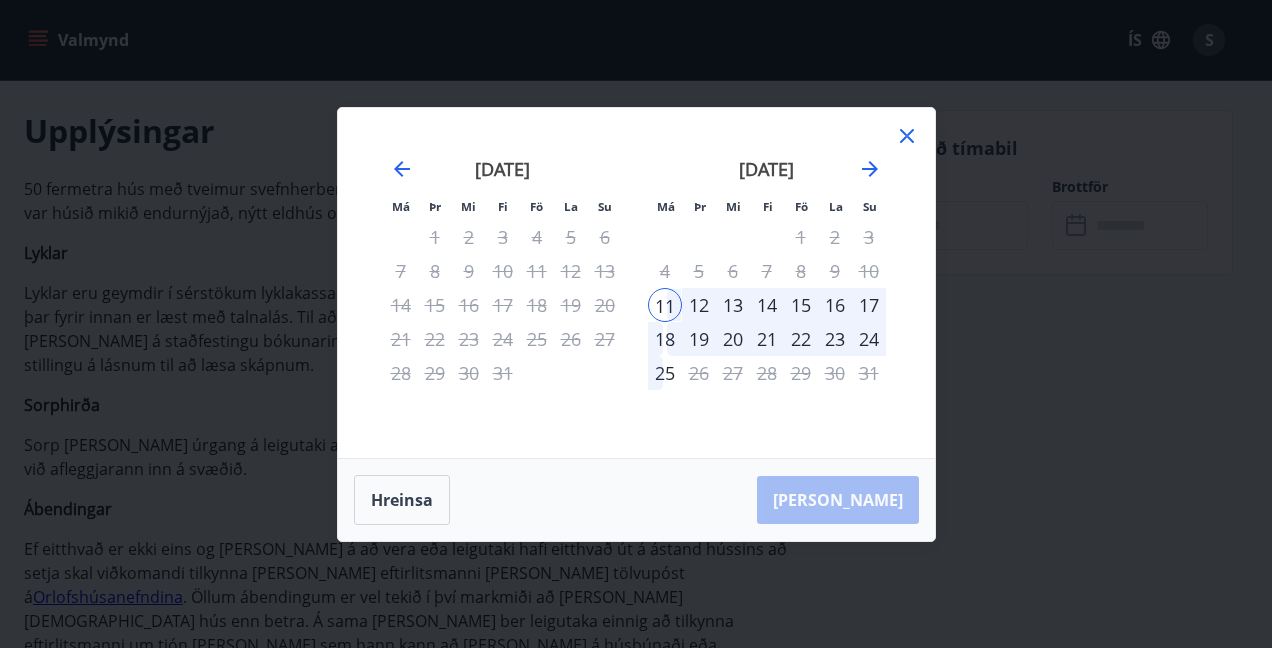 click on "16" at bounding box center (835, 305) 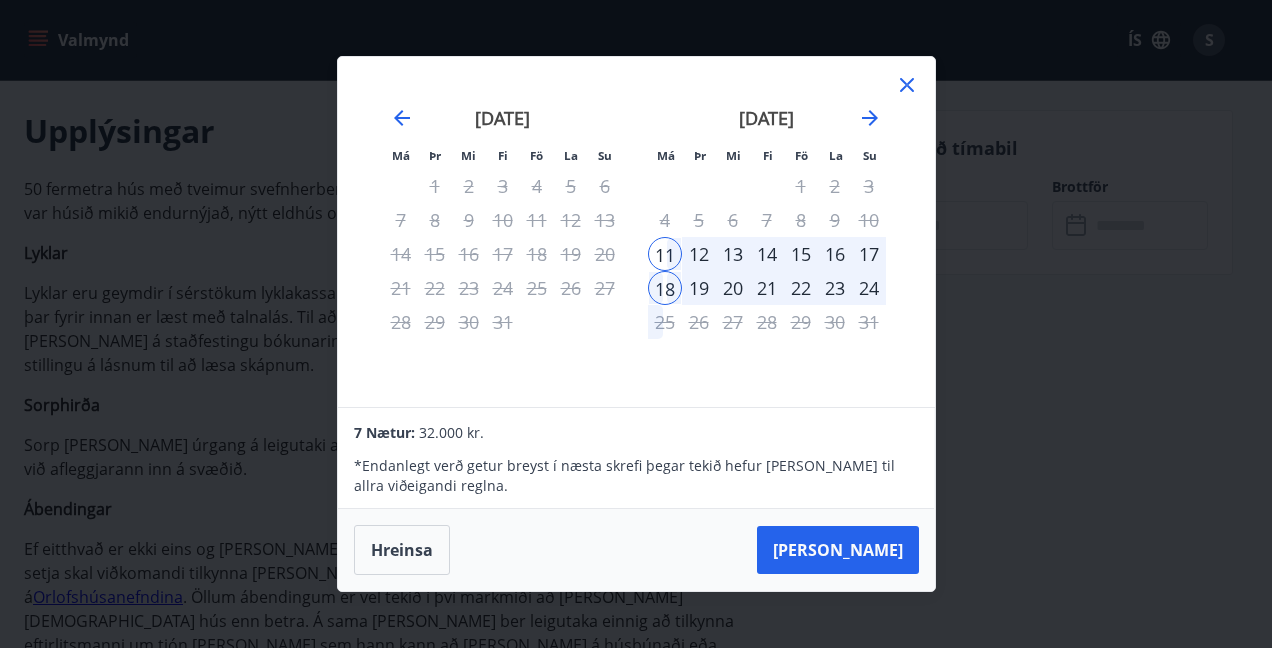 click on "16" at bounding box center (835, 254) 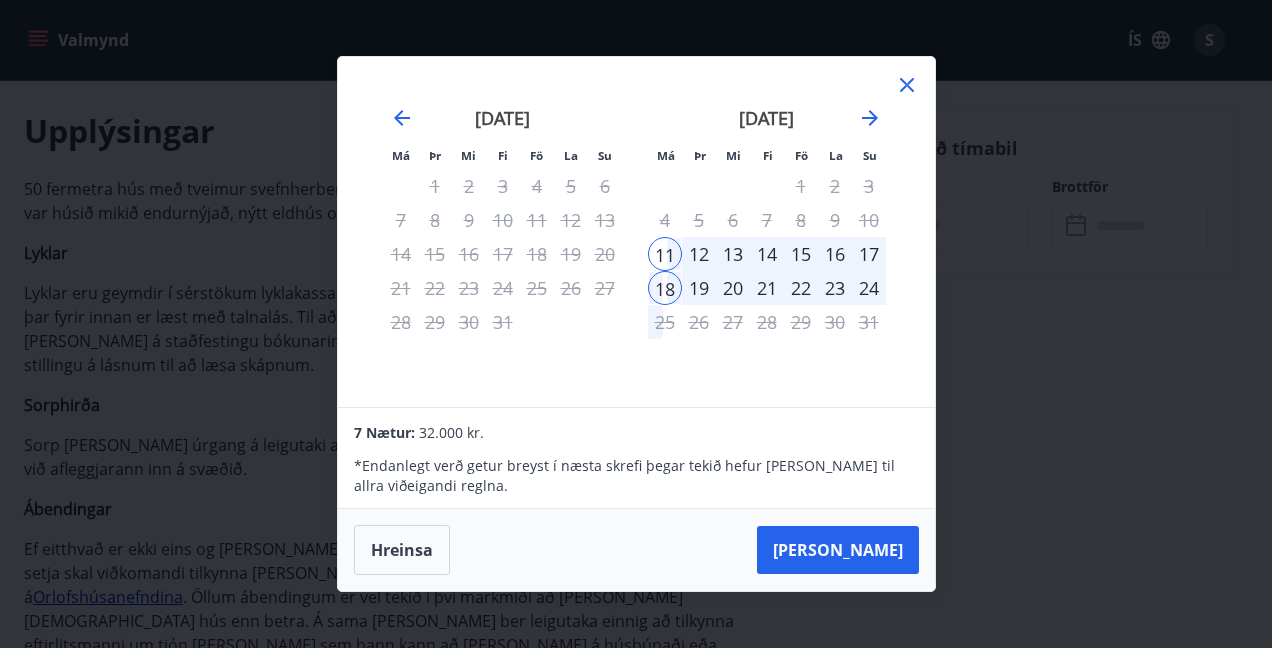 click 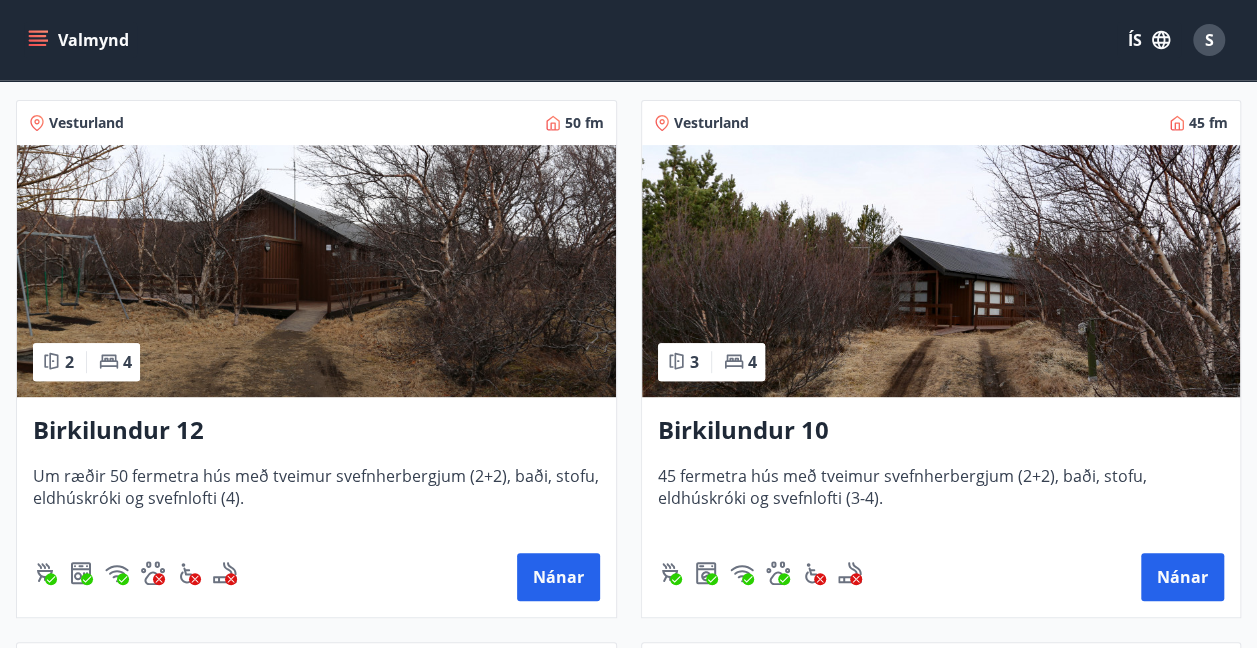scroll, scrollTop: 352, scrollLeft: 0, axis: vertical 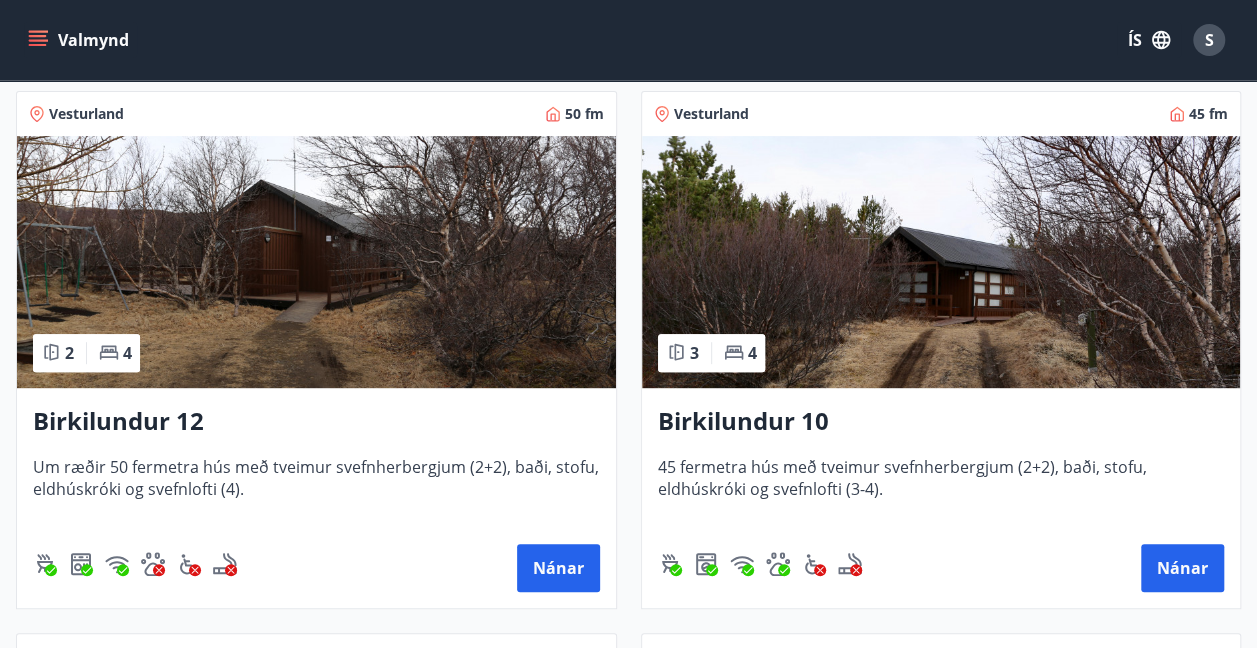 click at bounding box center [941, 262] 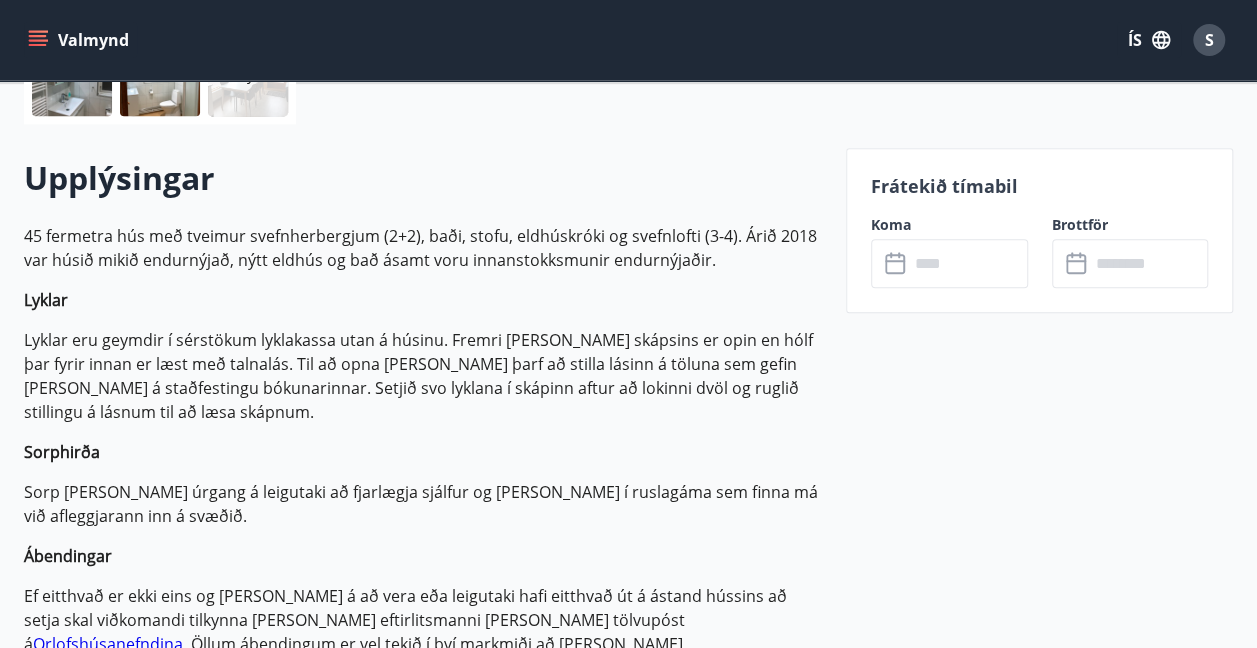 scroll, scrollTop: 517, scrollLeft: 0, axis: vertical 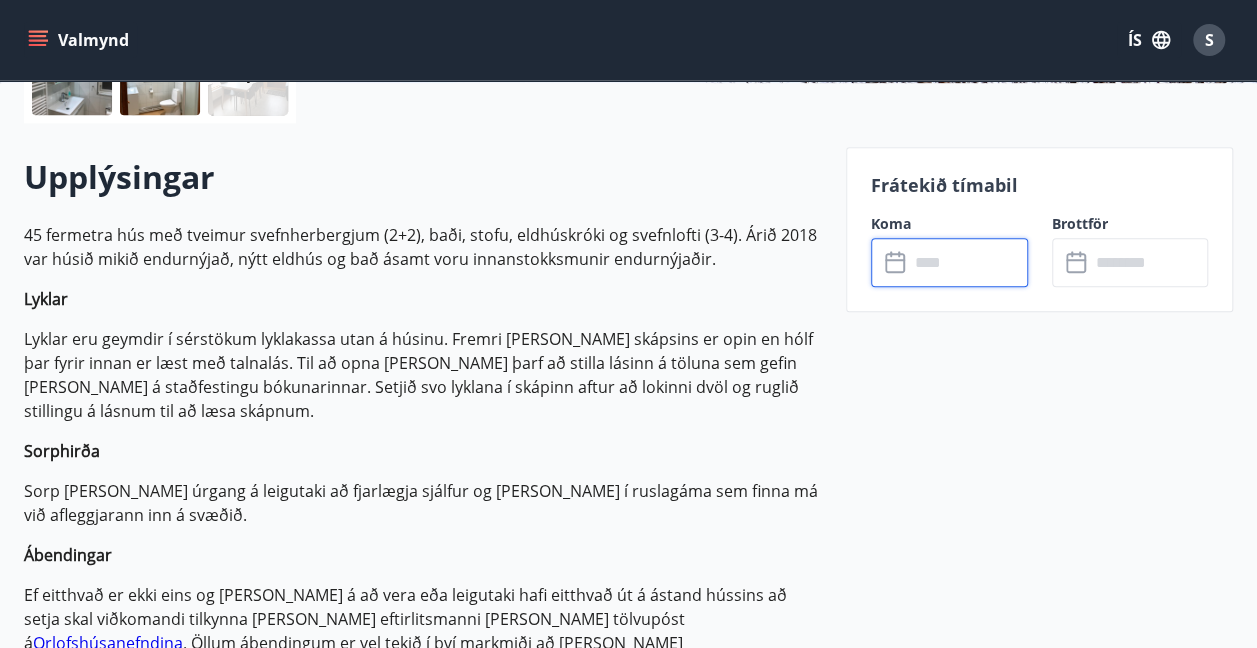 click at bounding box center [968, 262] 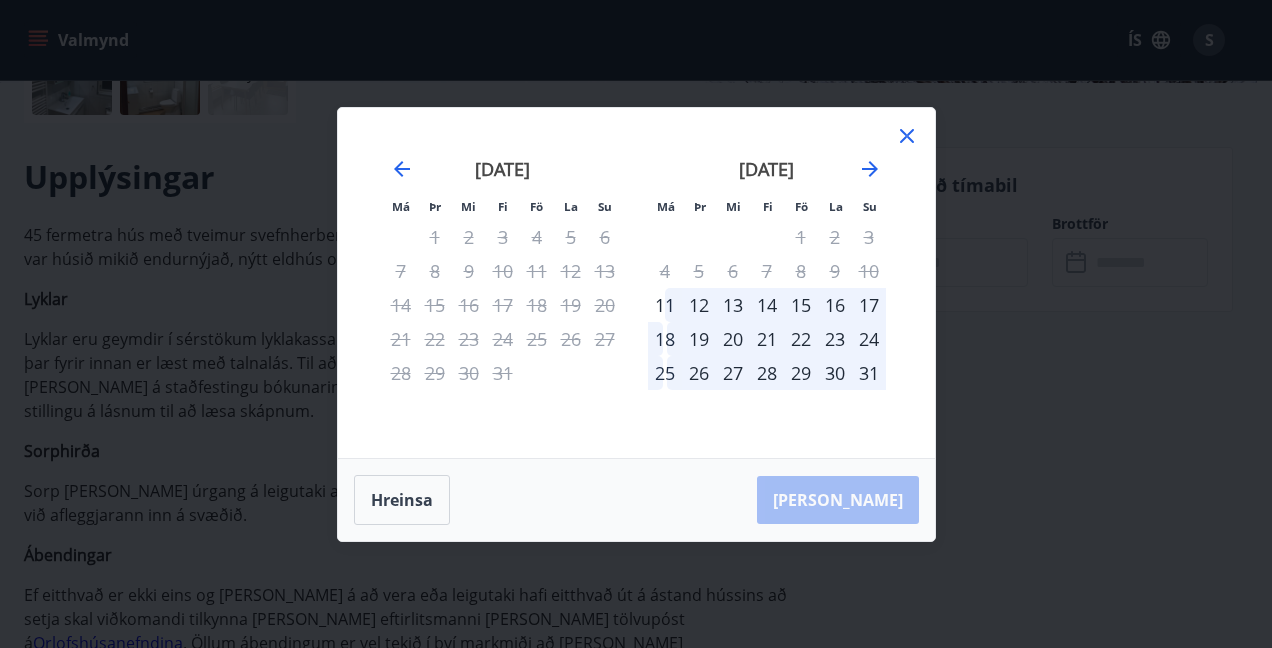 click 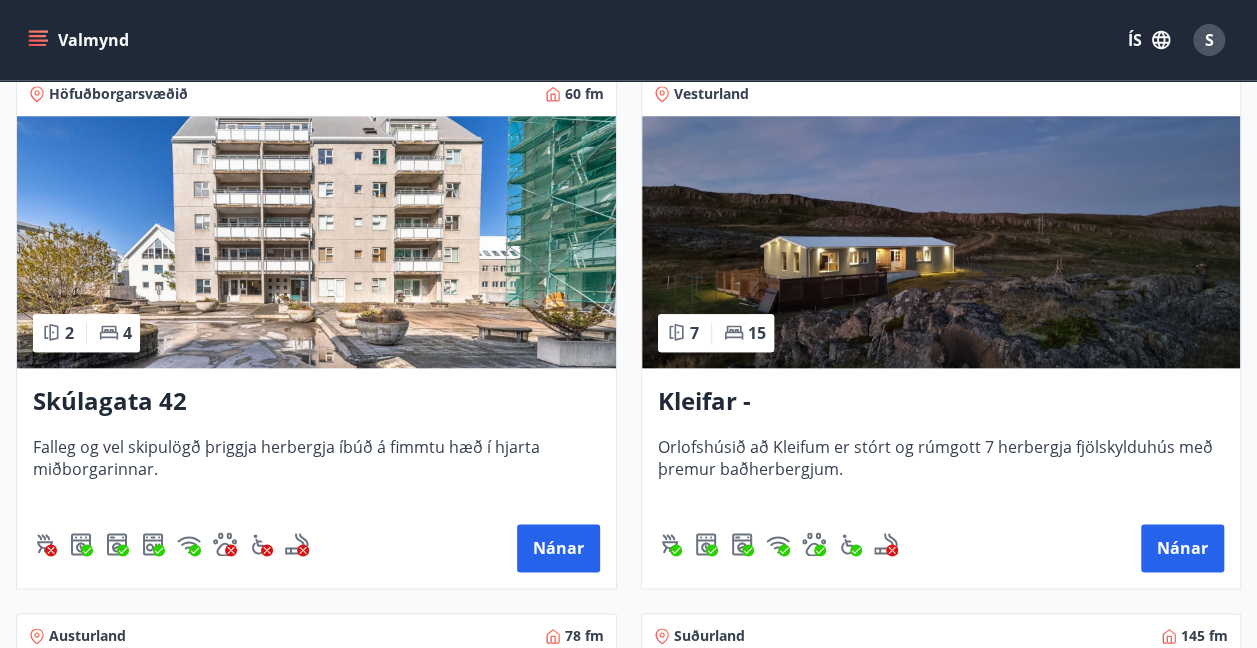 scroll, scrollTop: 916, scrollLeft: 0, axis: vertical 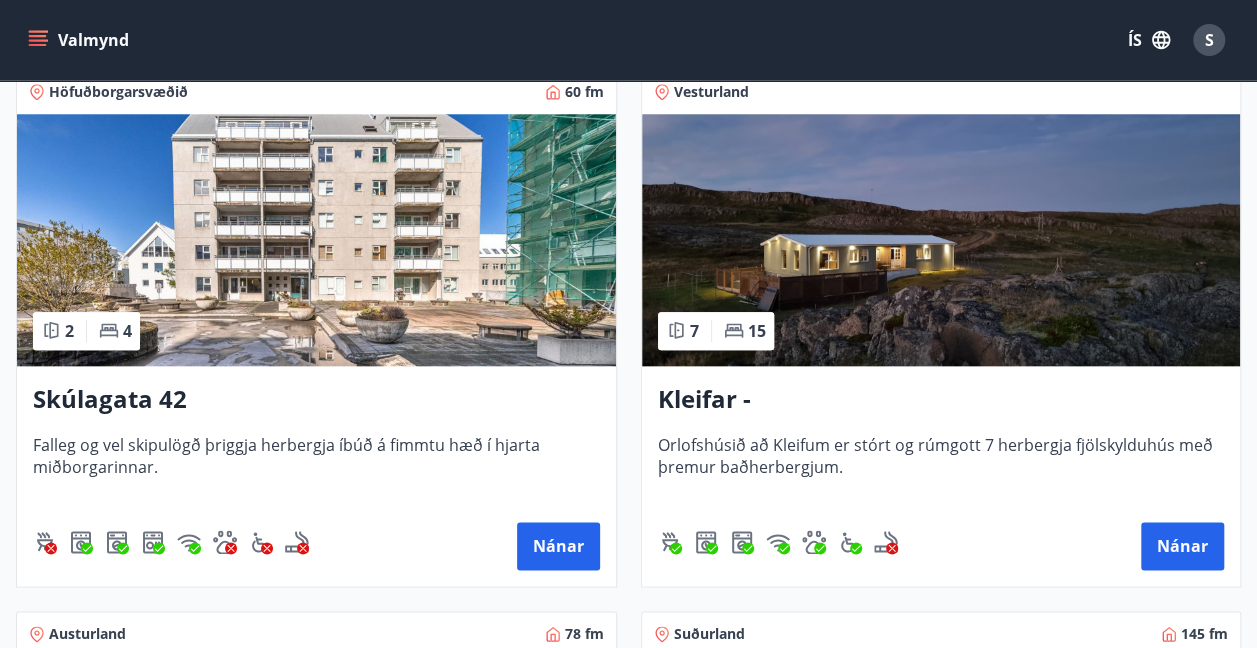 click at bounding box center [941, 240] 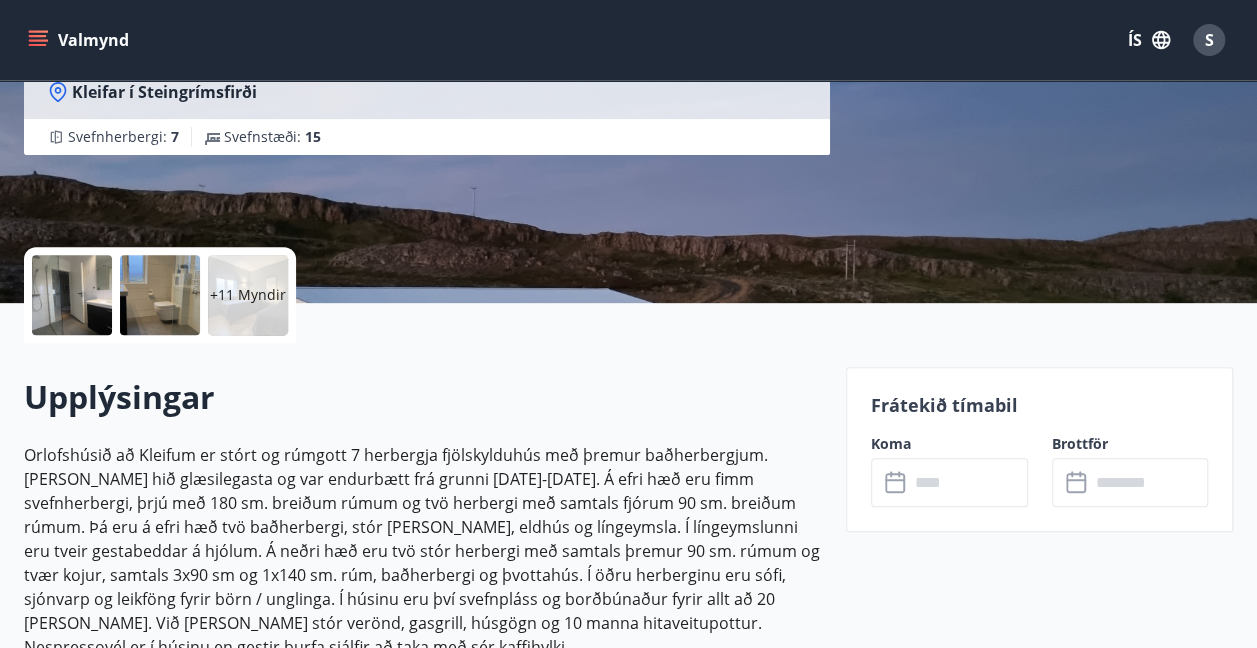 scroll, scrollTop: 341, scrollLeft: 0, axis: vertical 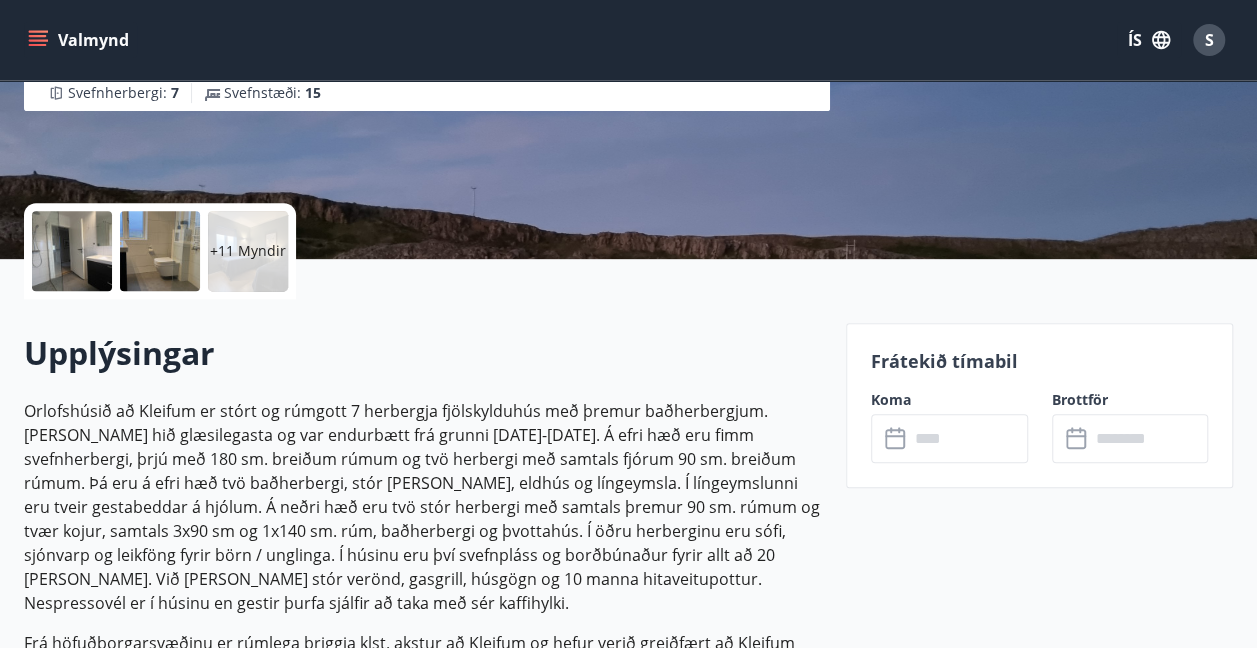 click at bounding box center (968, 438) 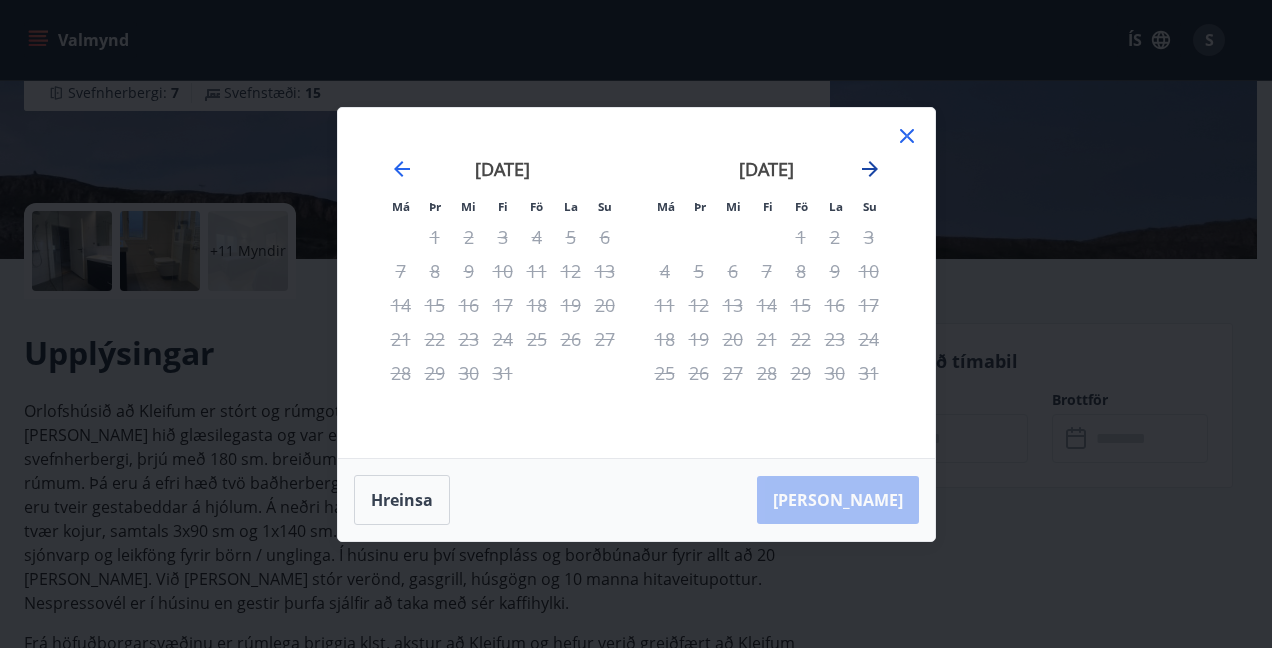 click 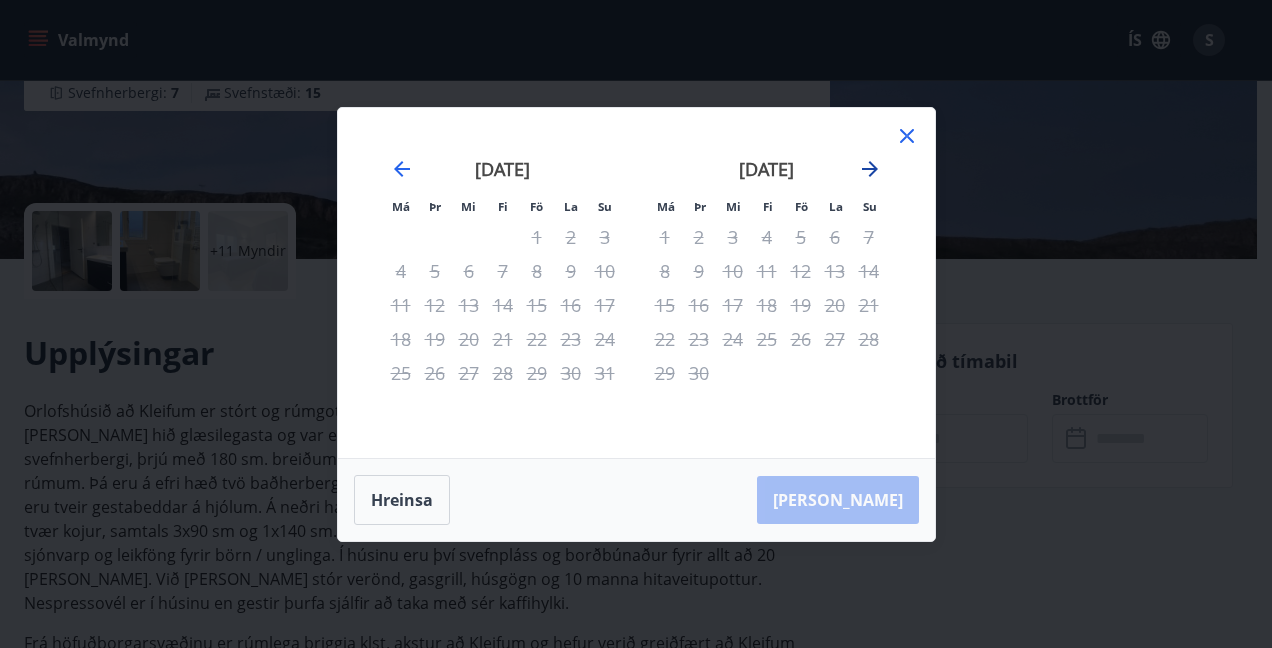 click 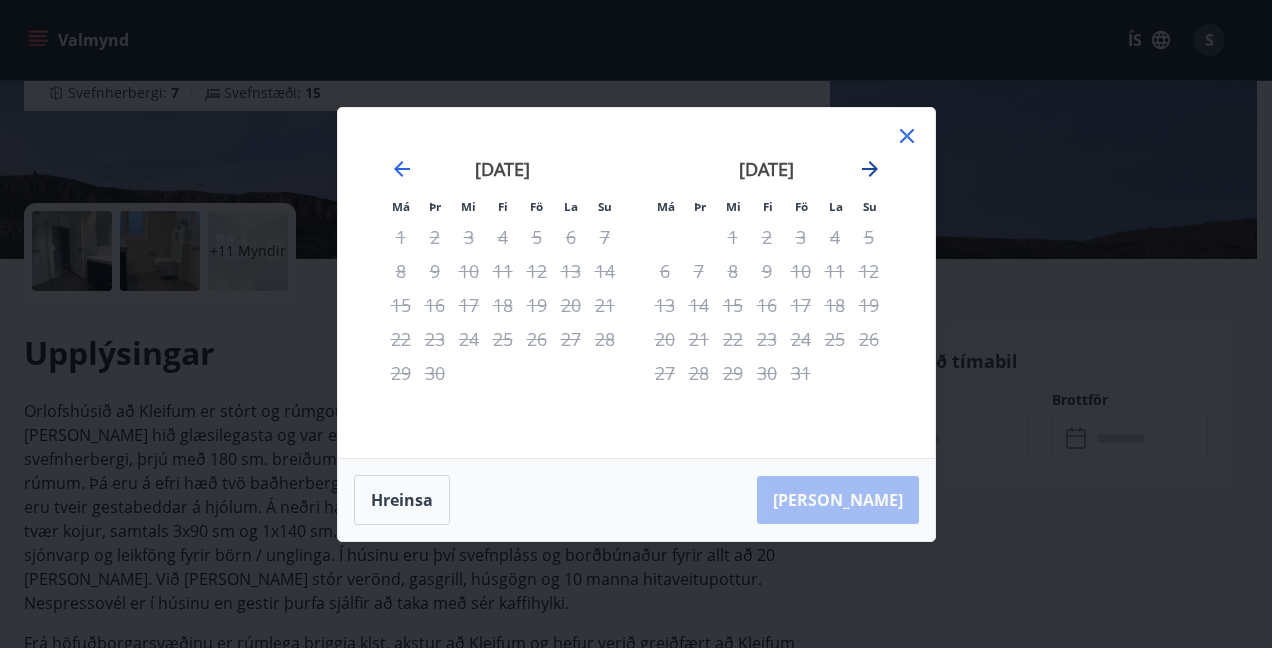click 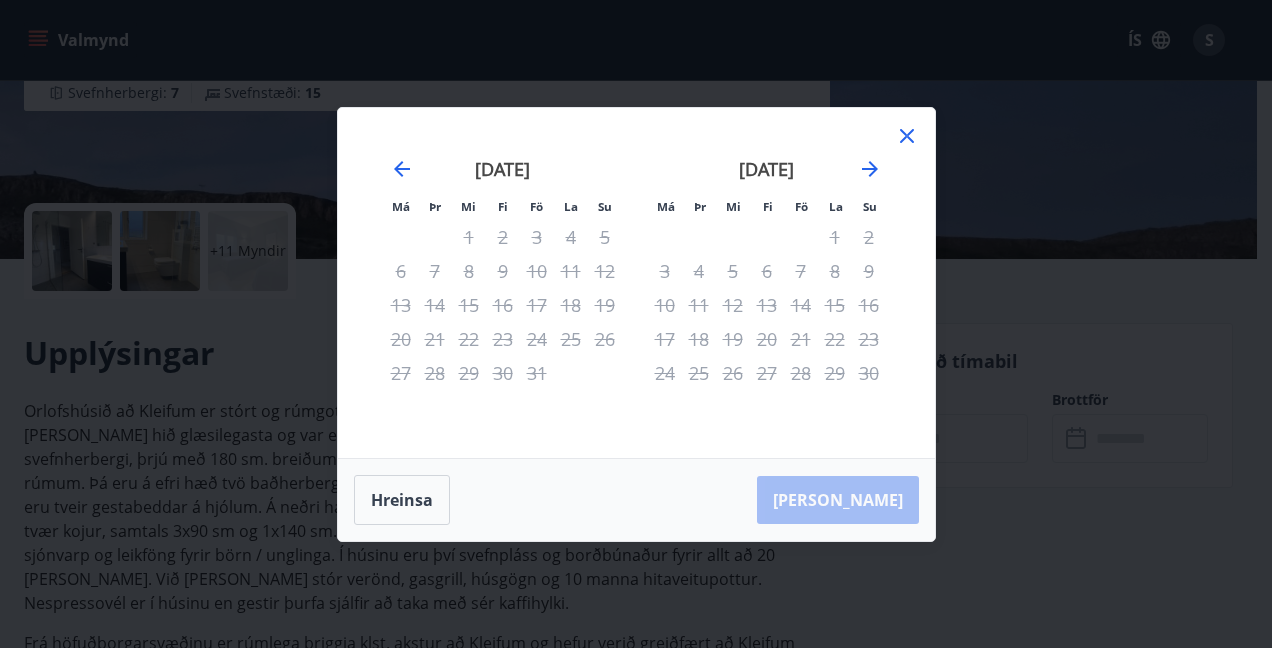 click 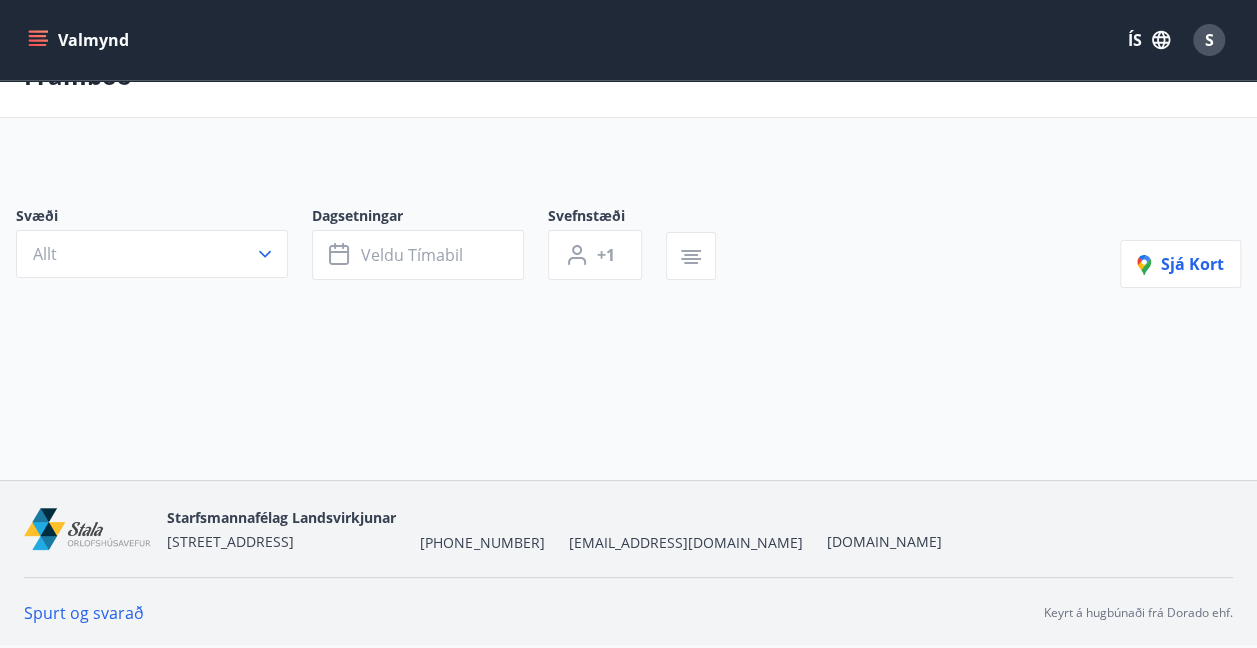 scroll, scrollTop: 0, scrollLeft: 0, axis: both 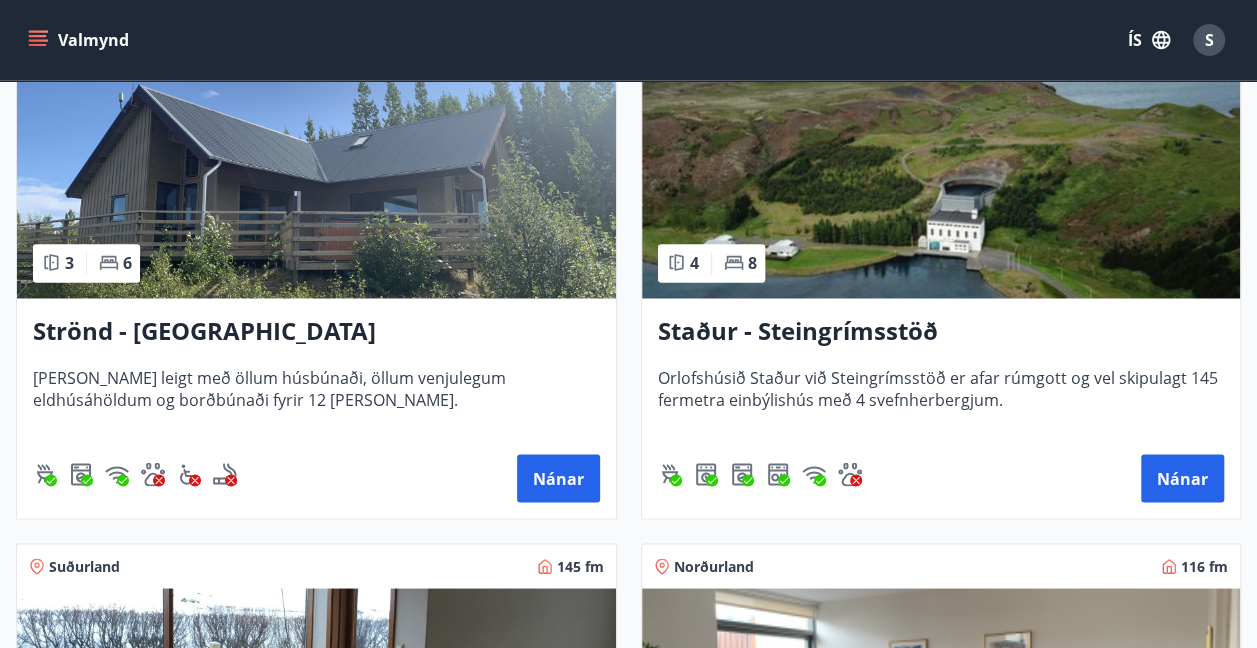 click at bounding box center (941, 172) 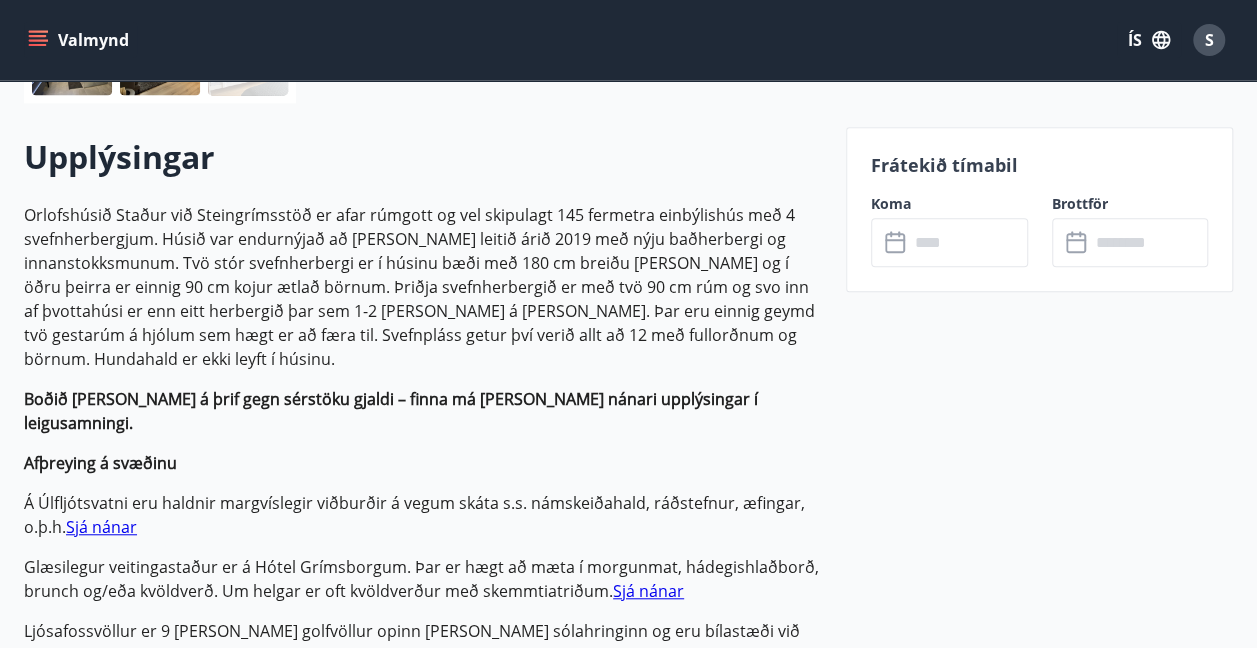 scroll, scrollTop: 540, scrollLeft: 0, axis: vertical 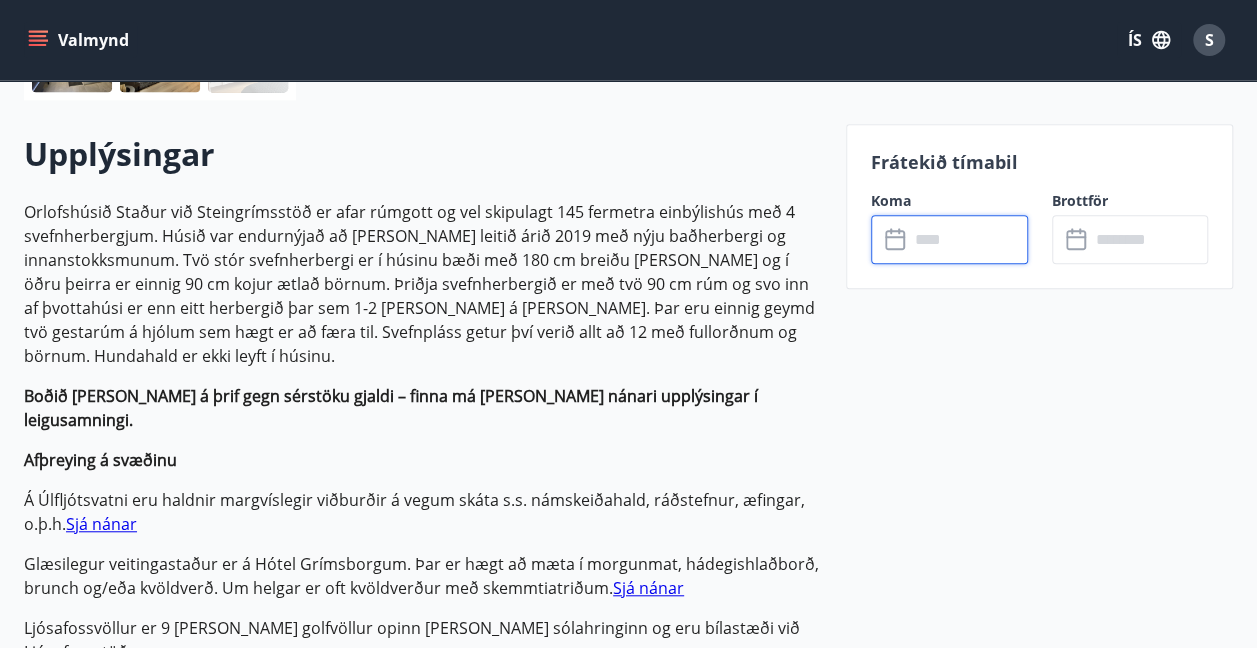 click at bounding box center [968, 239] 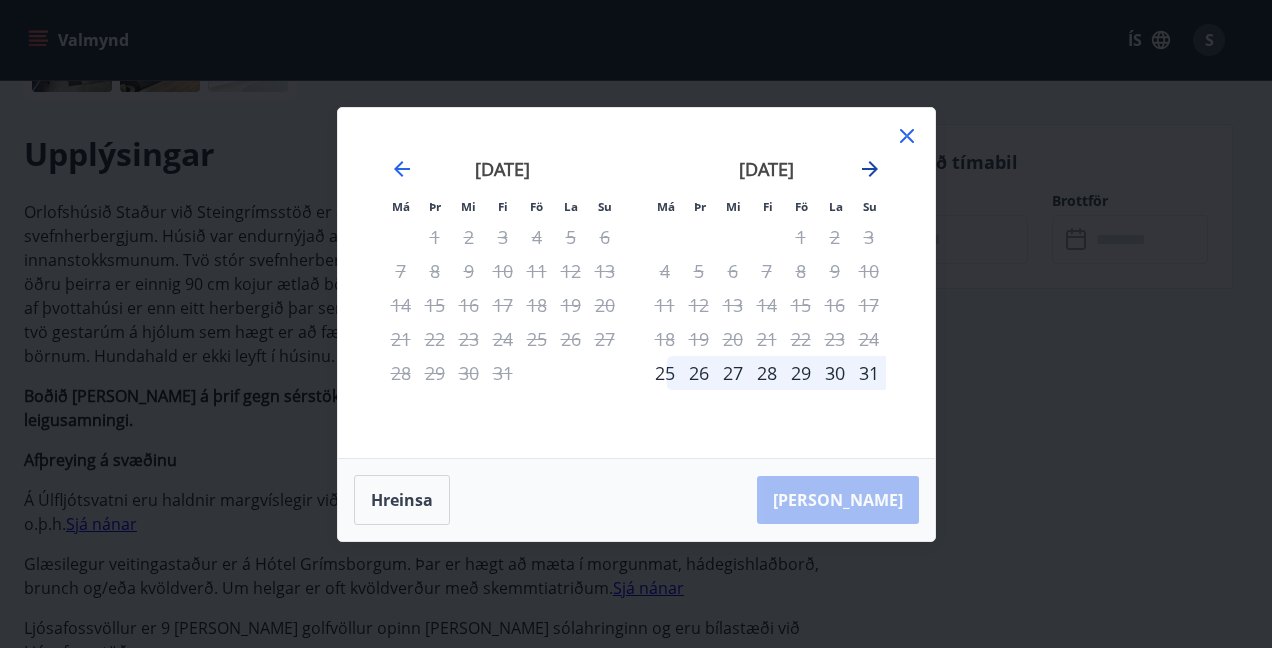 click 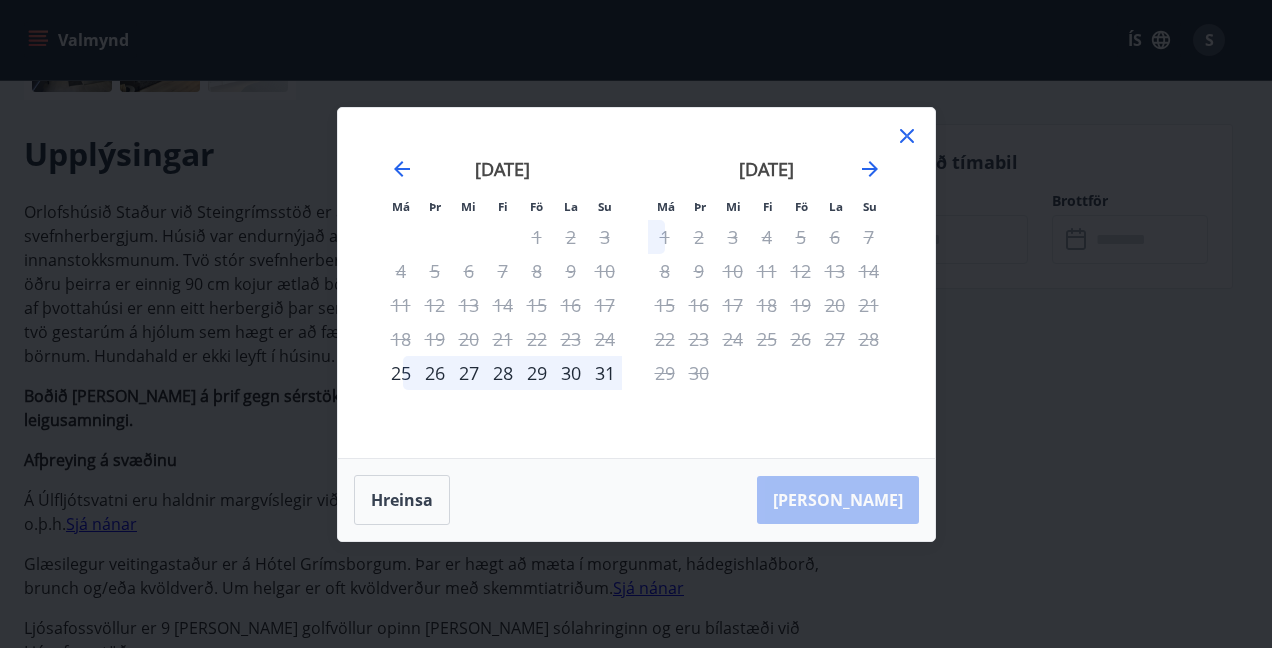 click 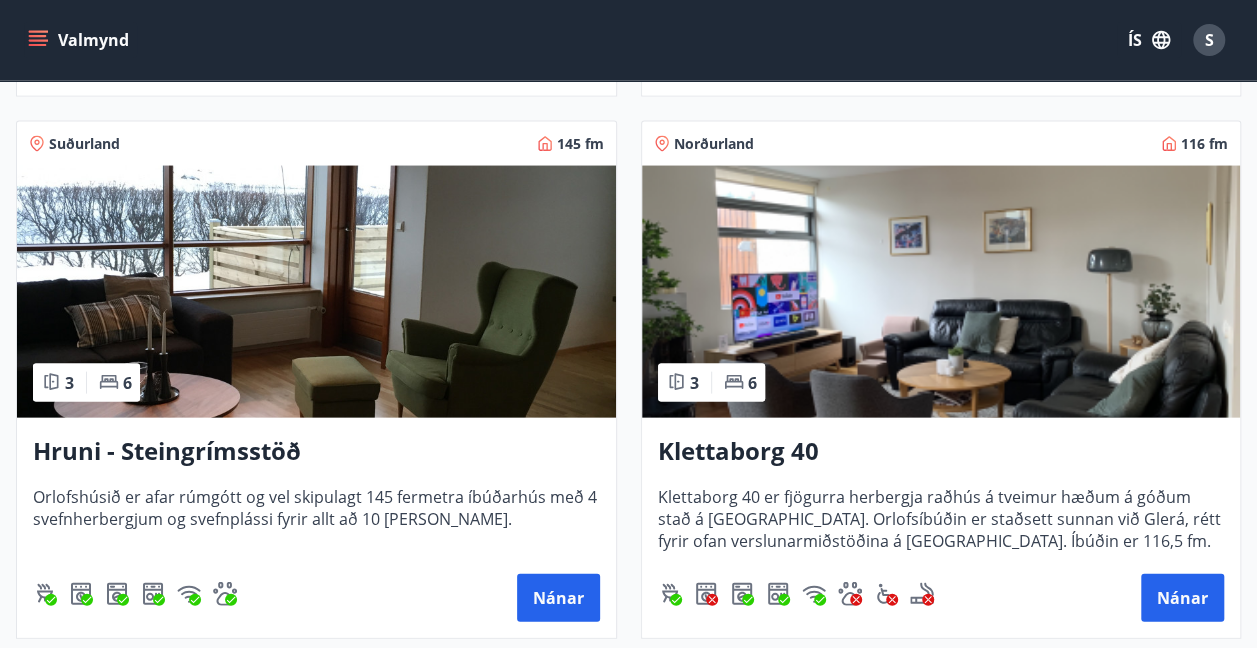 scroll, scrollTop: 1950, scrollLeft: 0, axis: vertical 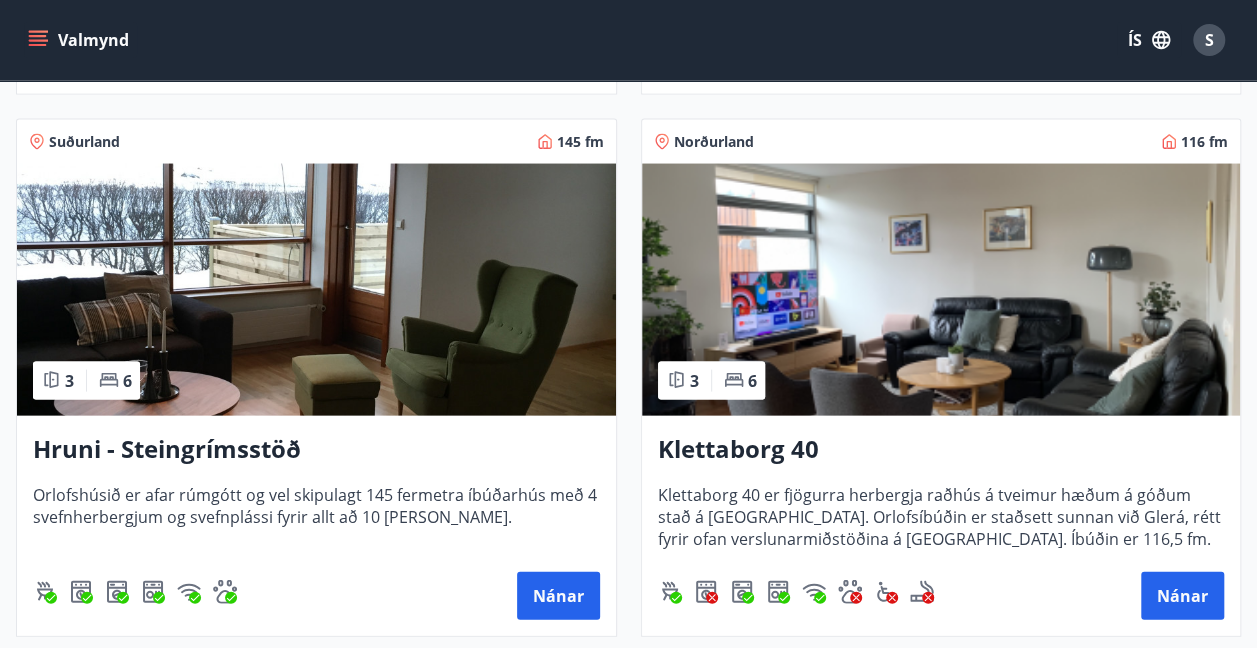 click at bounding box center [316, 290] 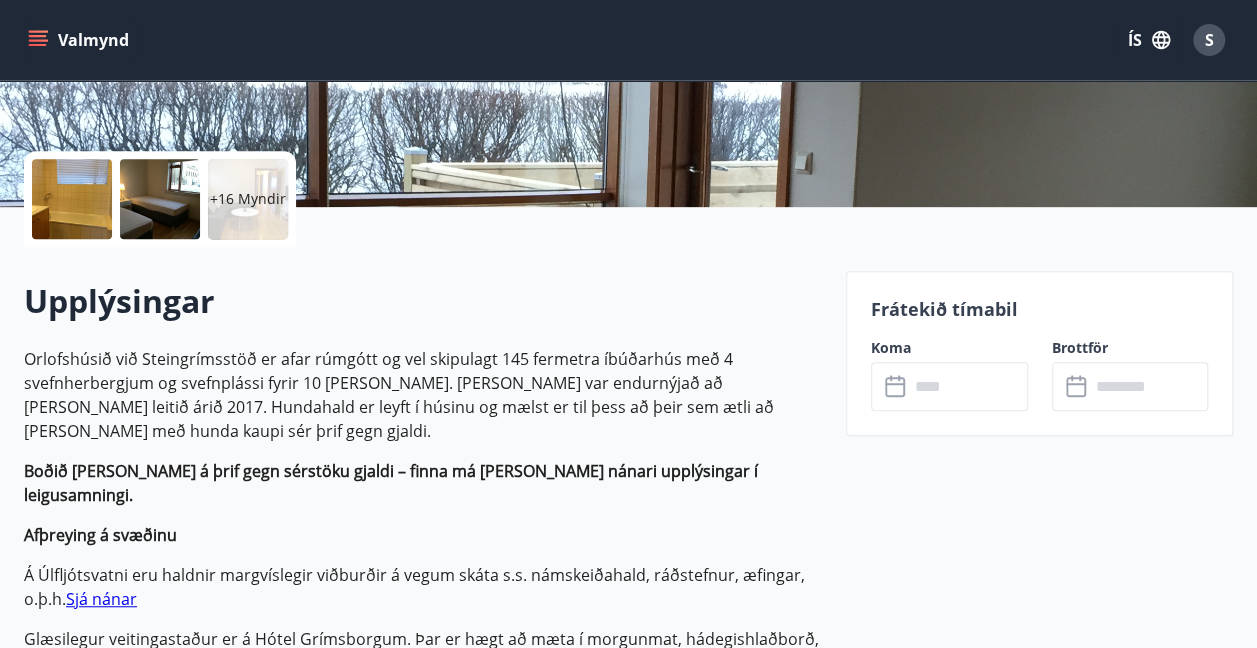 scroll, scrollTop: 396, scrollLeft: 0, axis: vertical 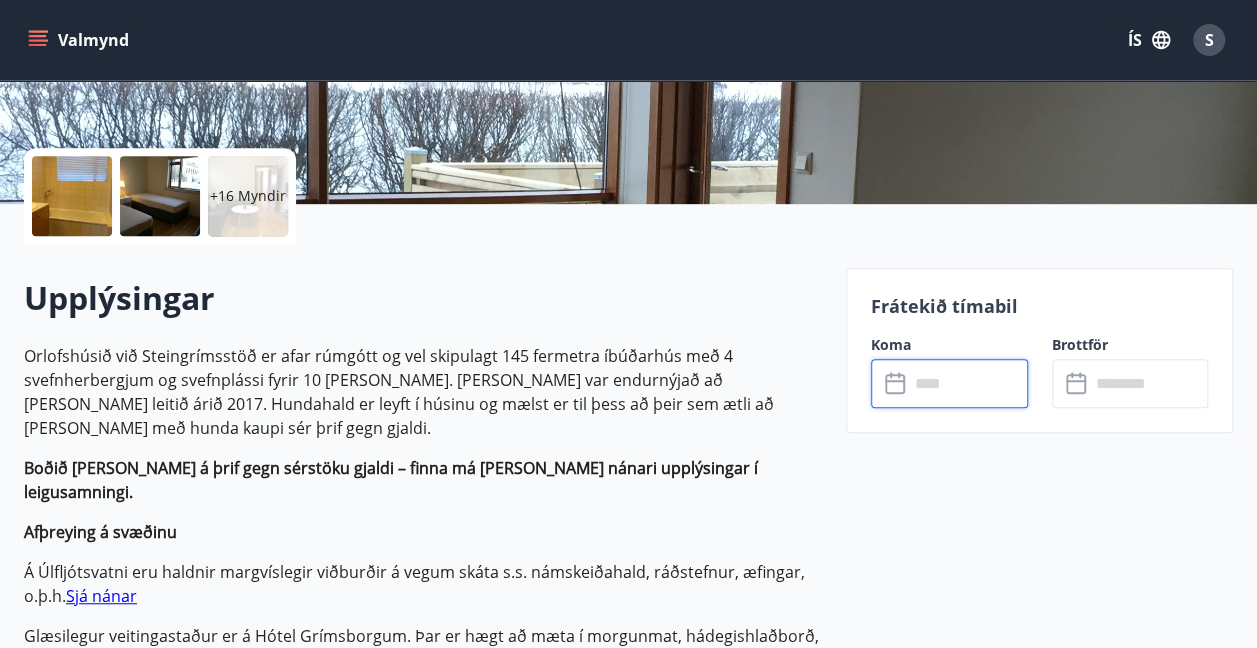 click at bounding box center [968, 383] 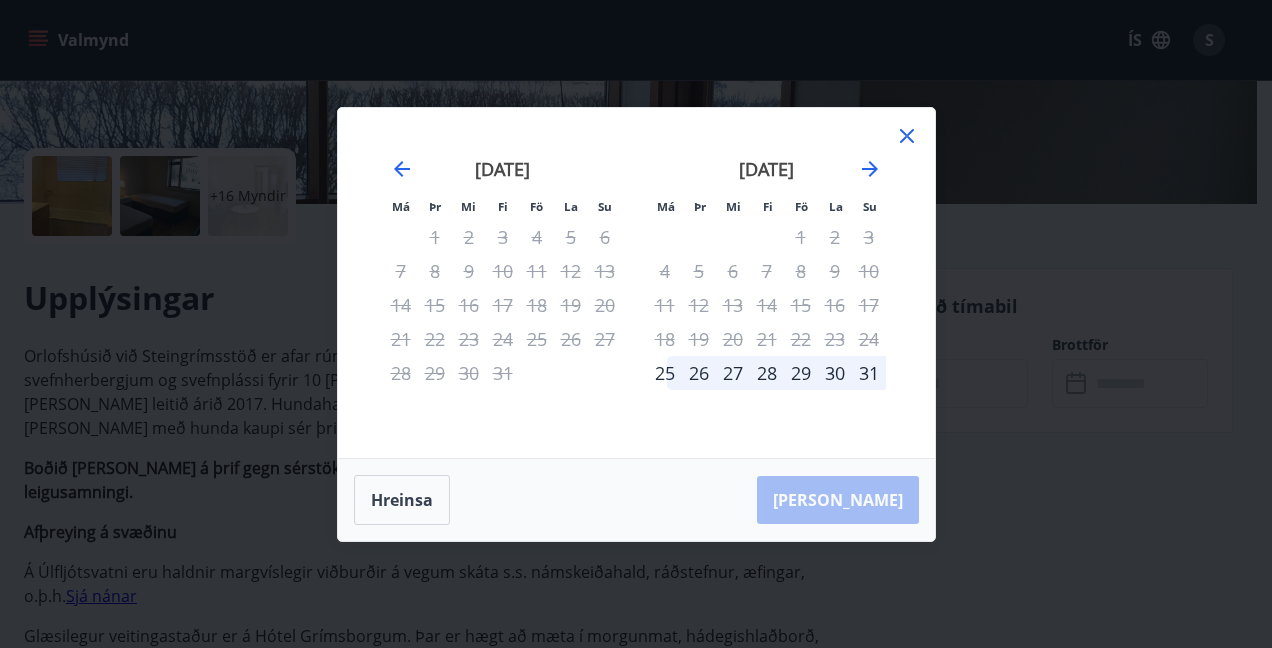 click 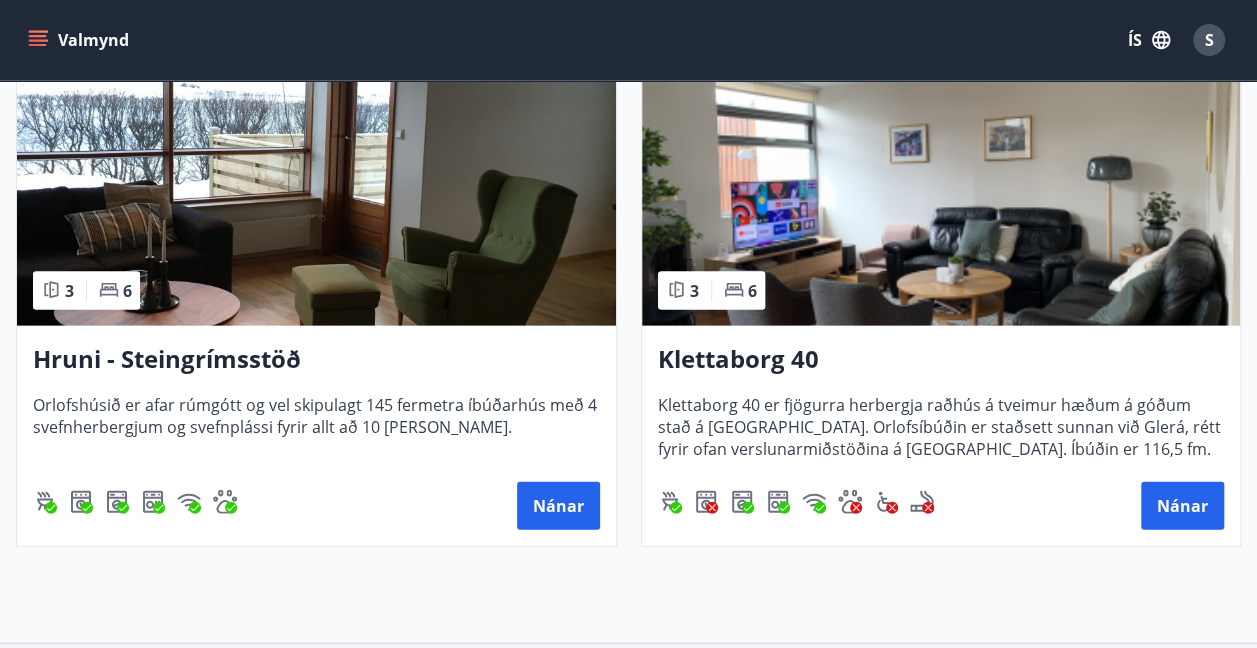scroll, scrollTop: 2045, scrollLeft: 0, axis: vertical 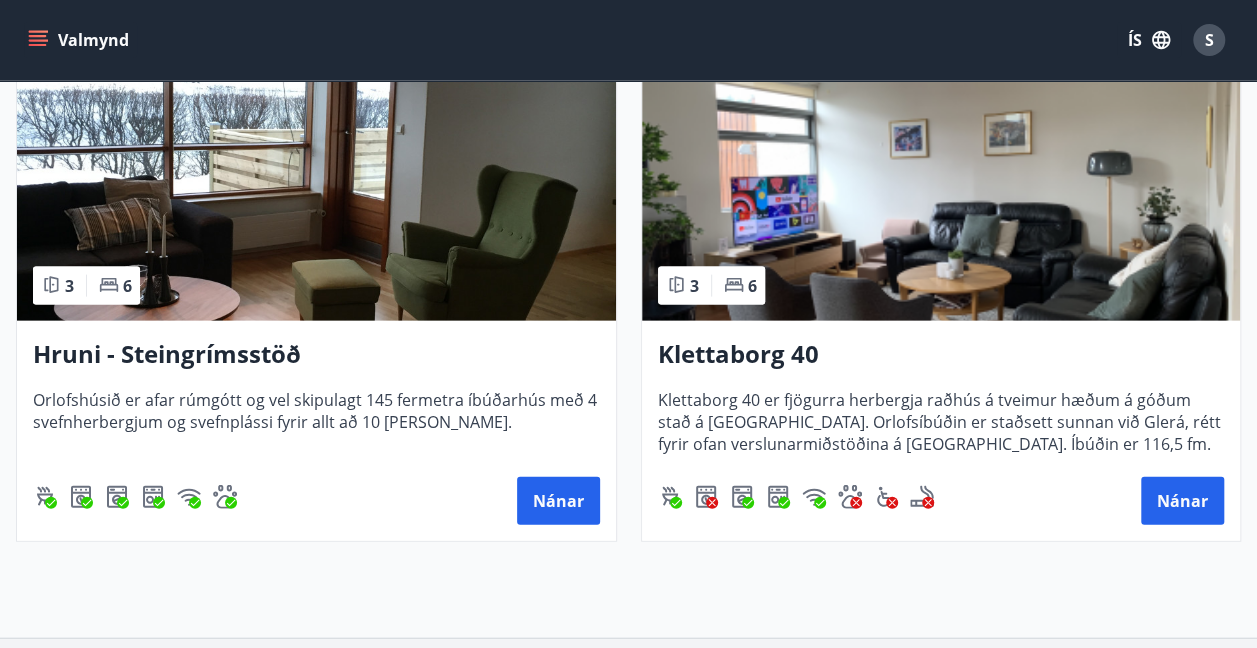 click at bounding box center [941, 195] 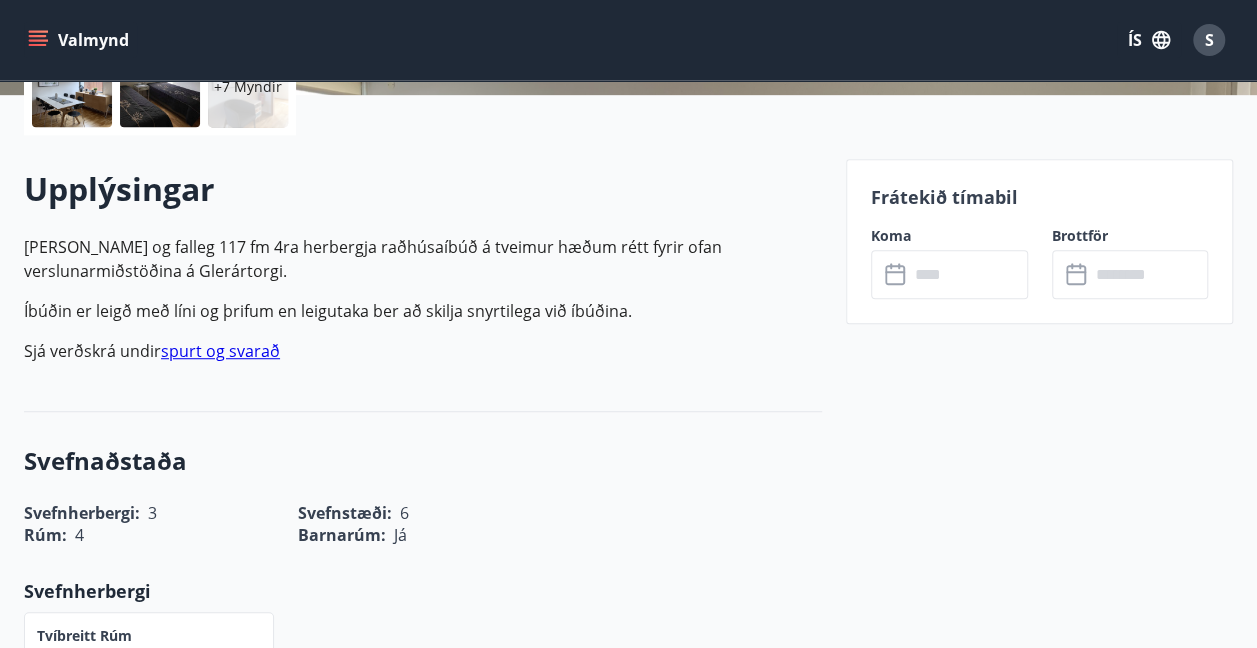 scroll, scrollTop: 513, scrollLeft: 0, axis: vertical 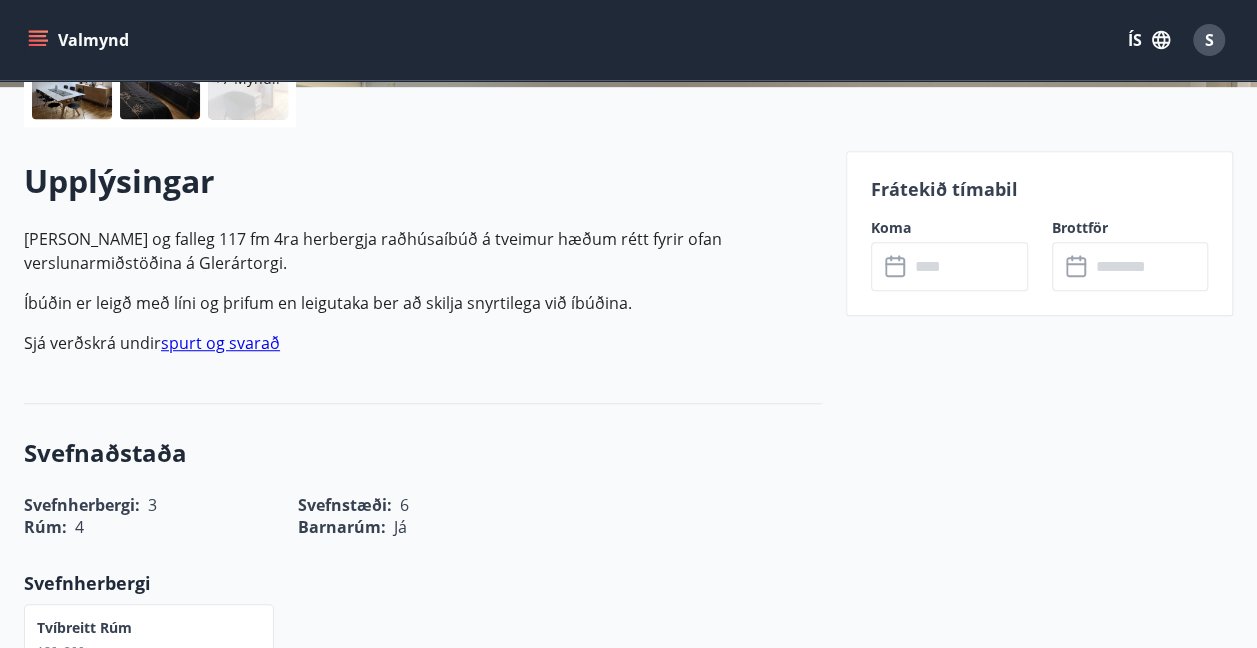 click at bounding box center (968, 266) 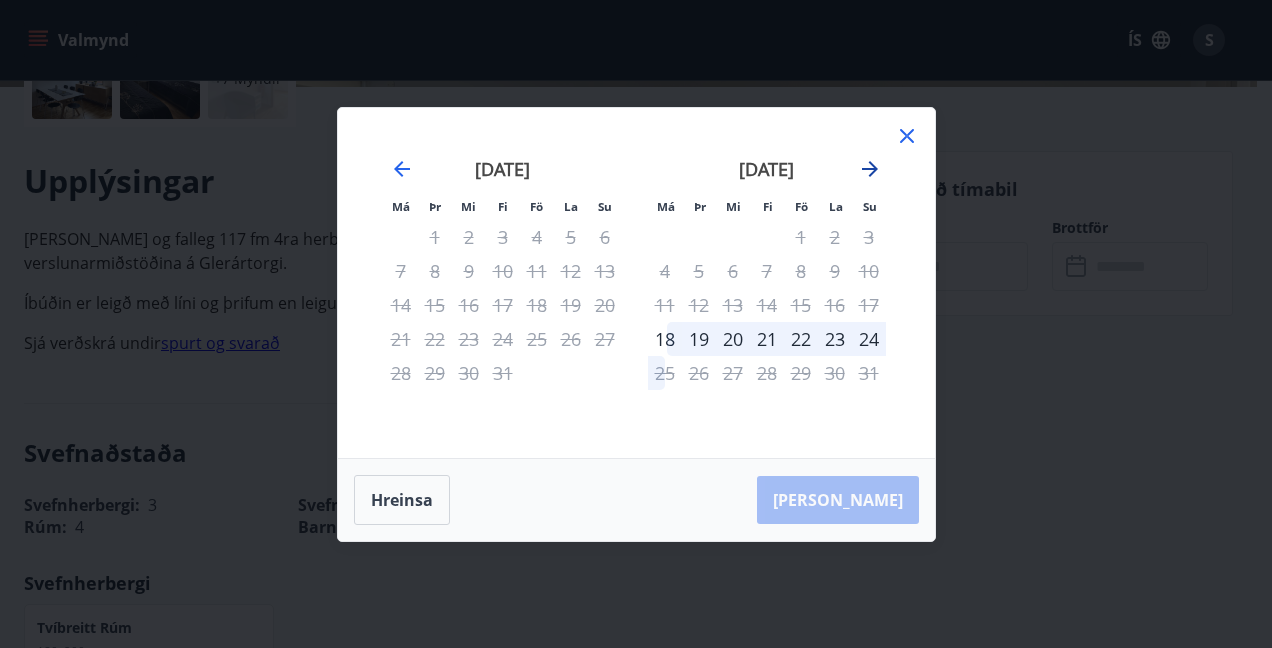 click 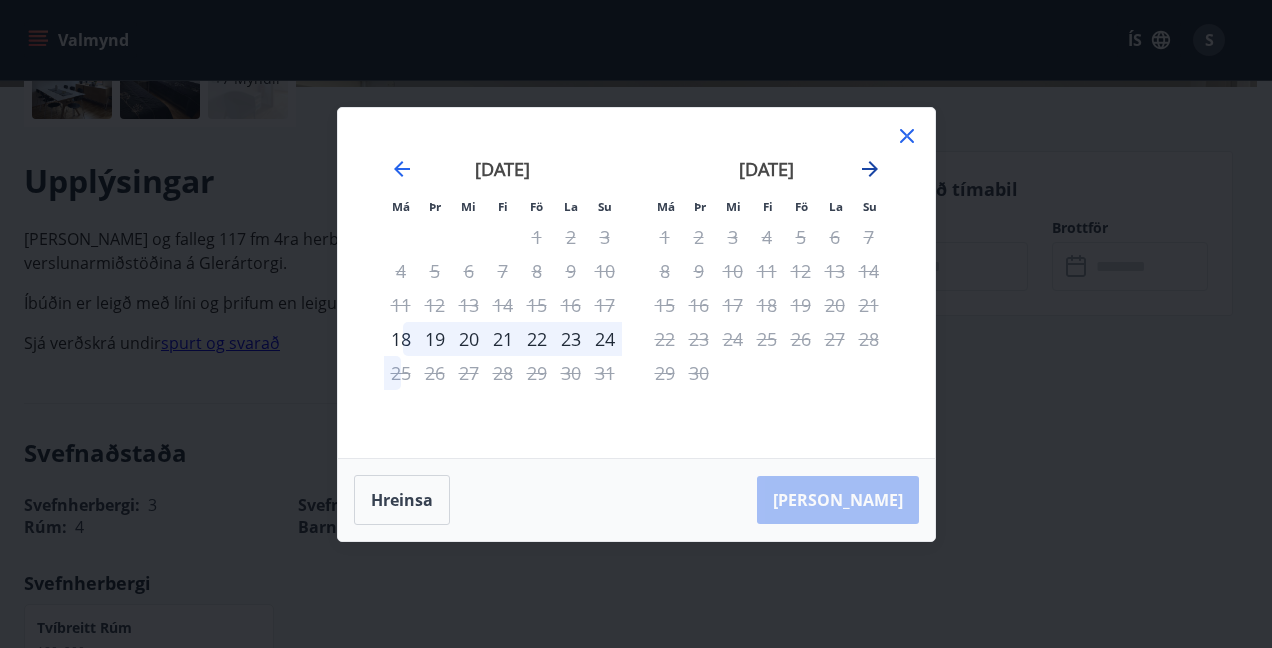 click 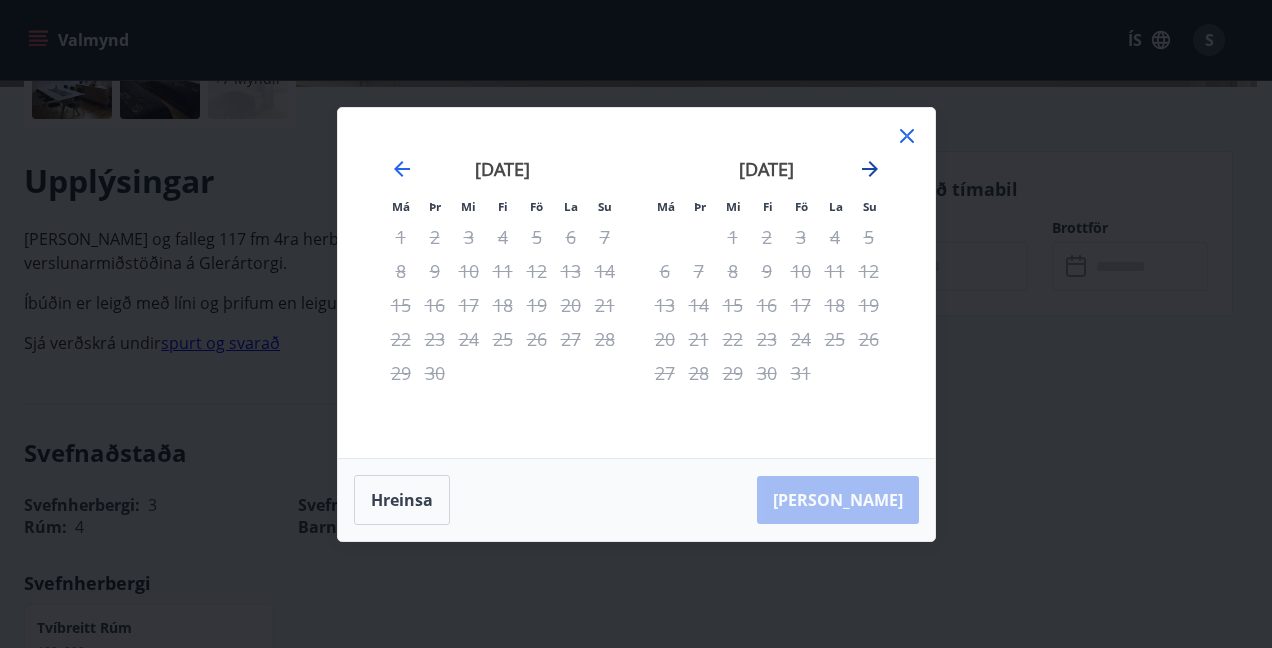 click 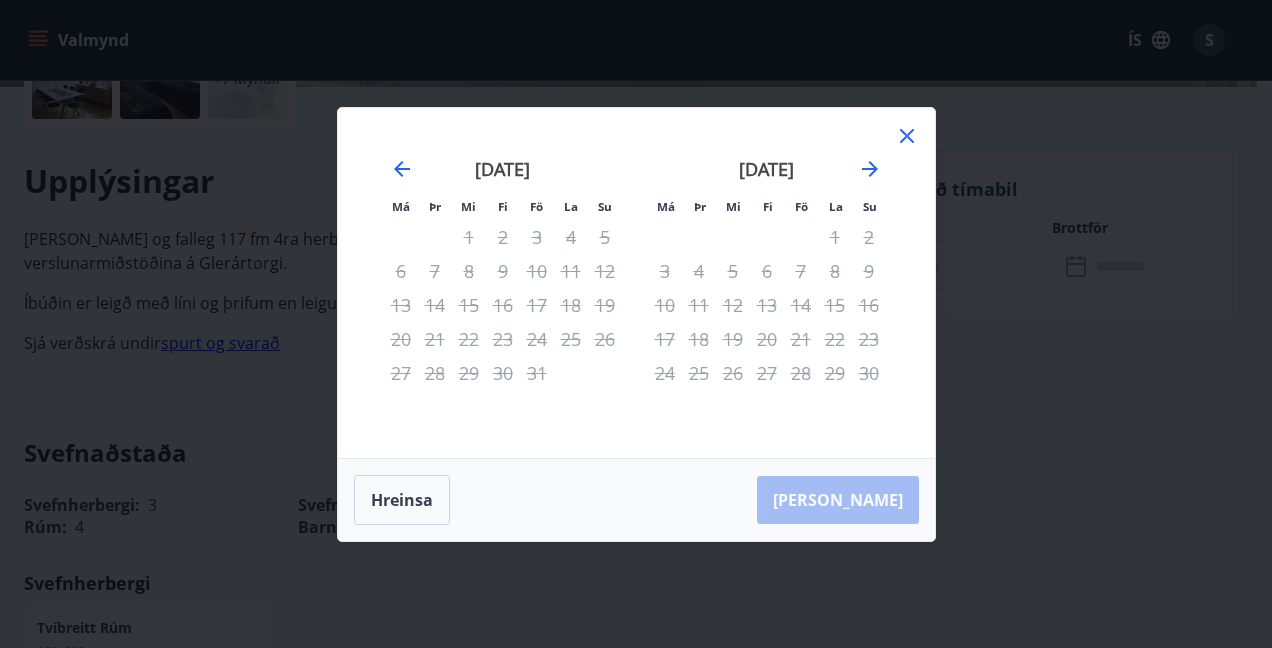 click 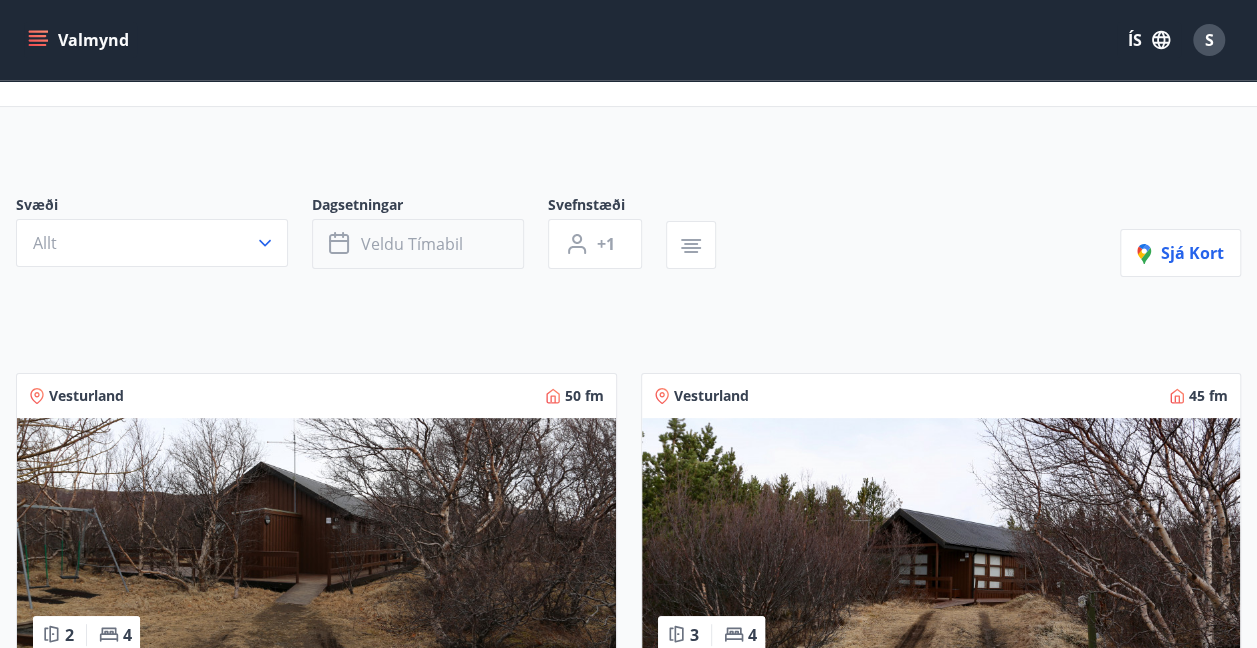 scroll, scrollTop: 0, scrollLeft: 0, axis: both 